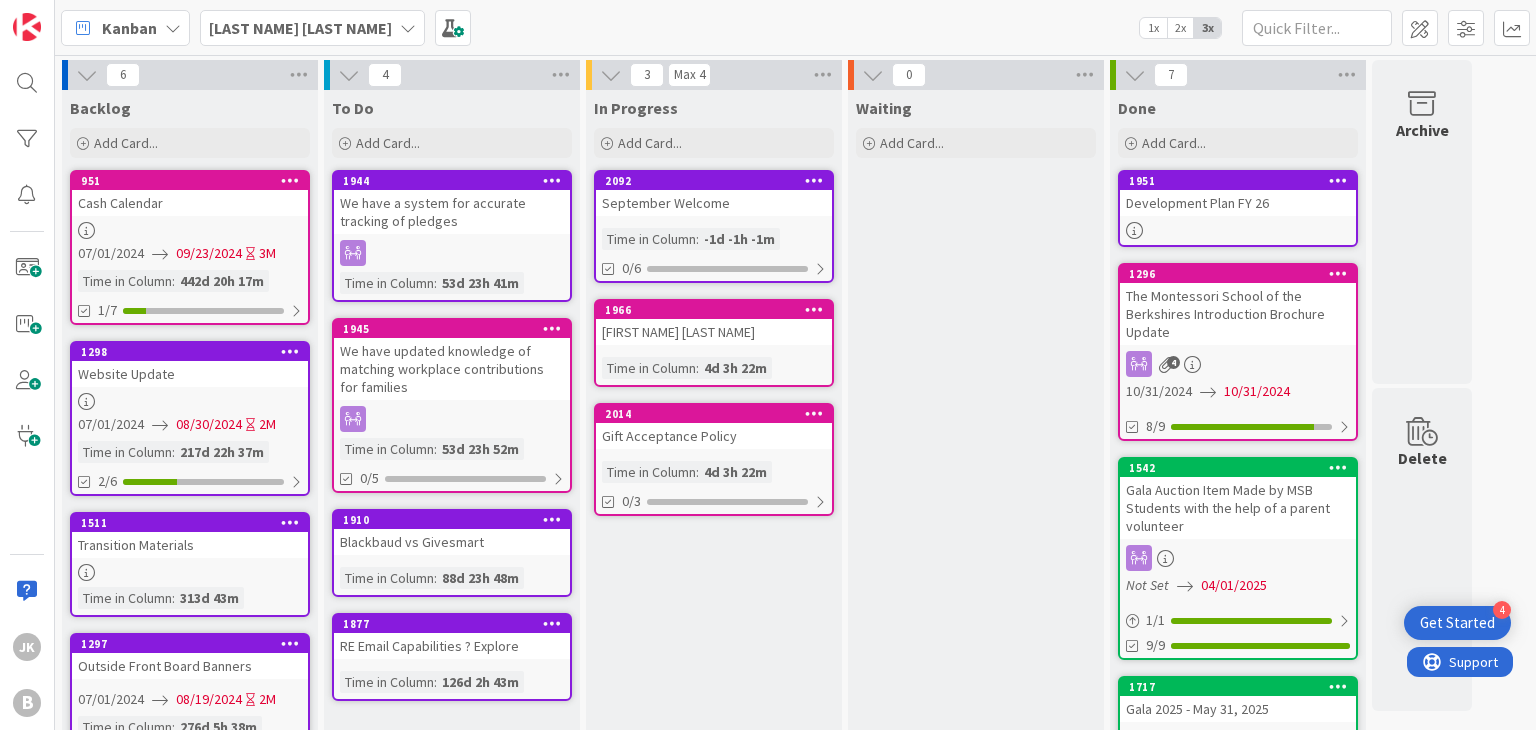 scroll, scrollTop: 0, scrollLeft: 0, axis: both 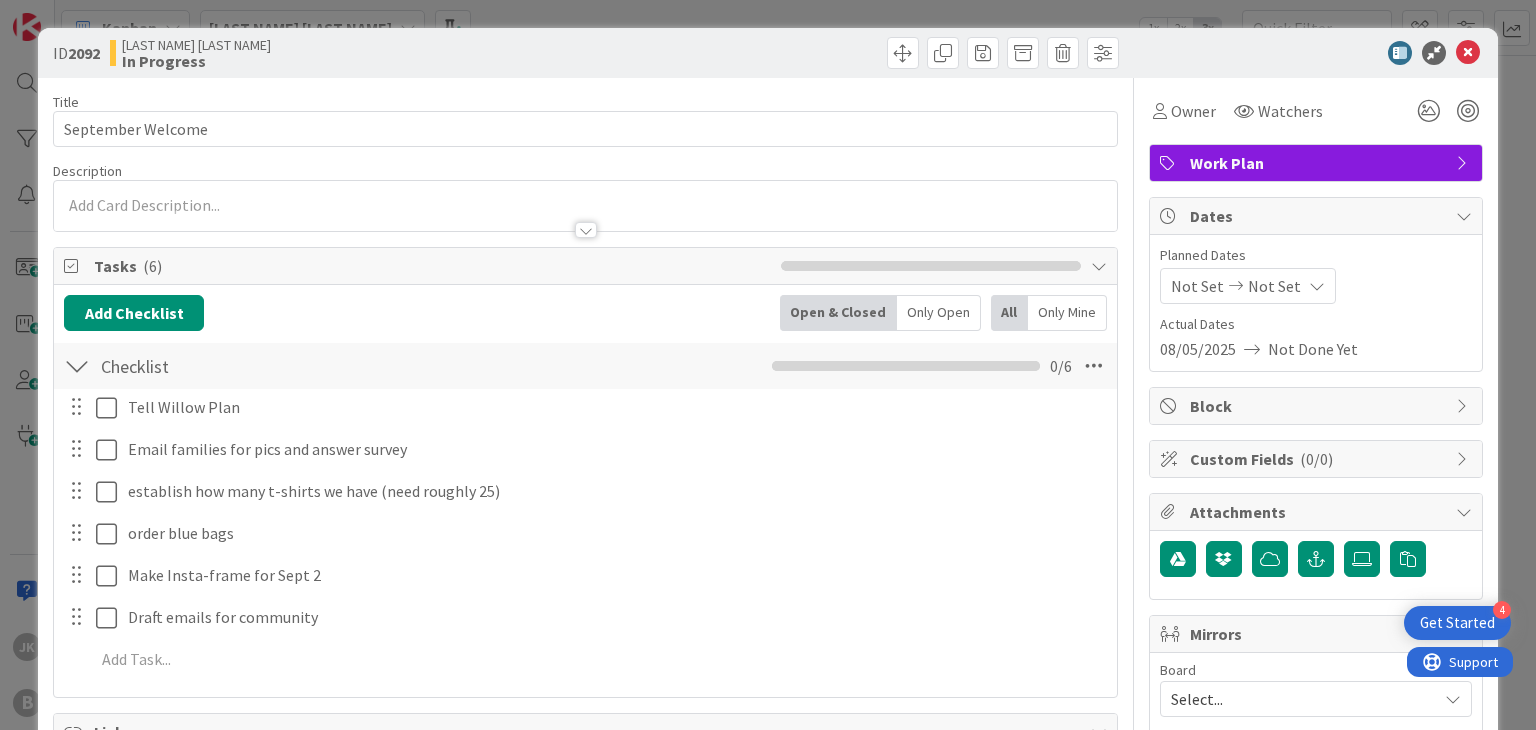 click at bounding box center (586, 230) 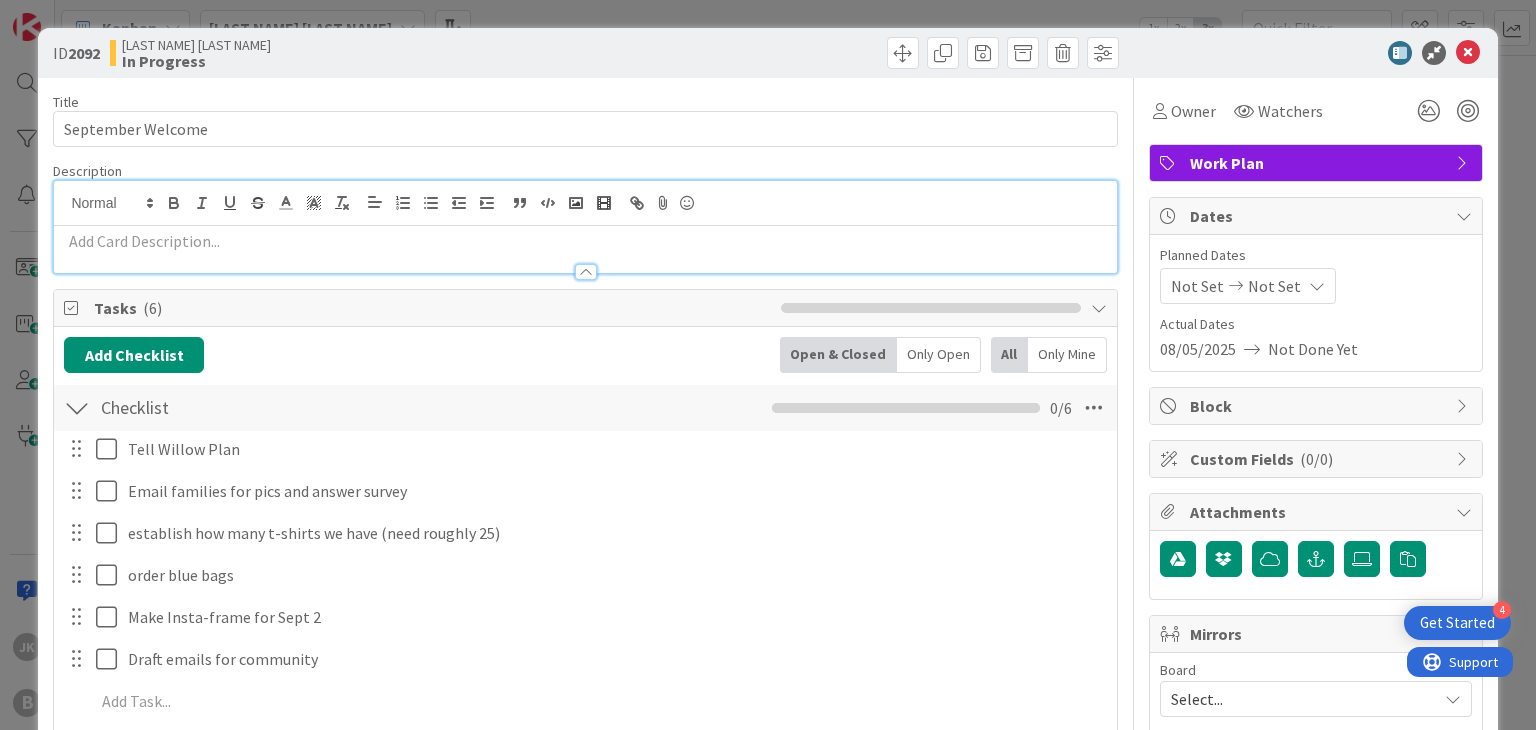 scroll, scrollTop: 0, scrollLeft: 0, axis: both 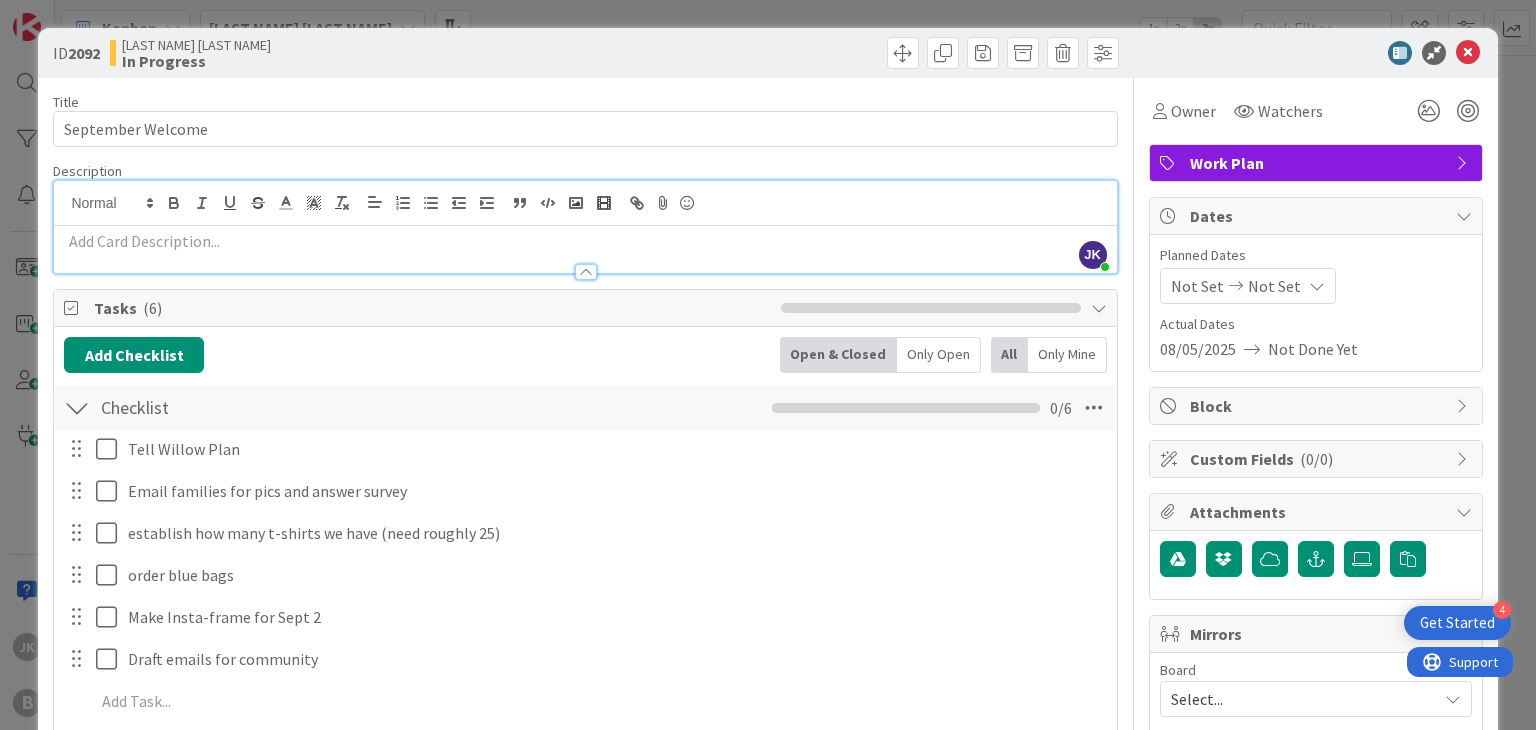 click at bounding box center (585, 241) 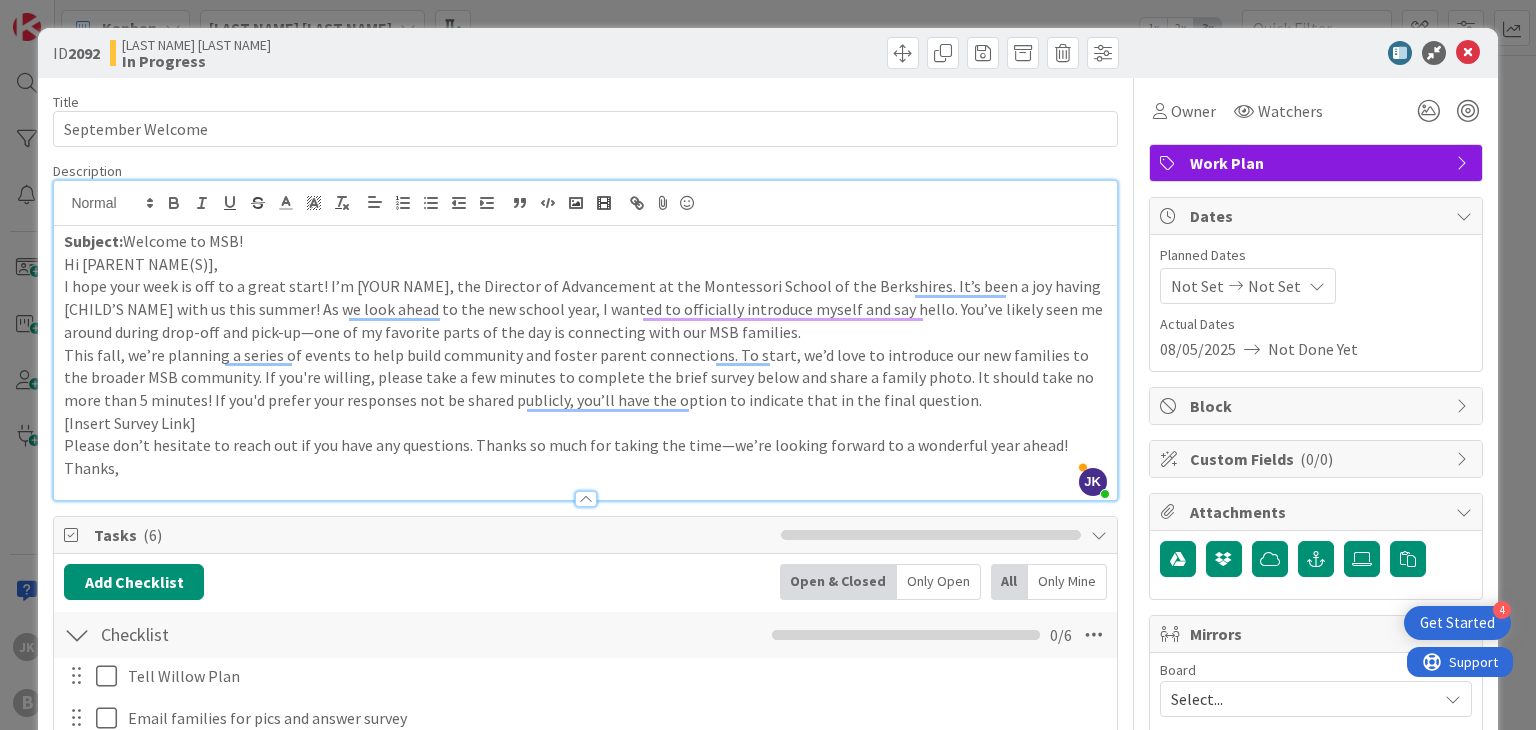 click on "Subject:" at bounding box center (93, 241) 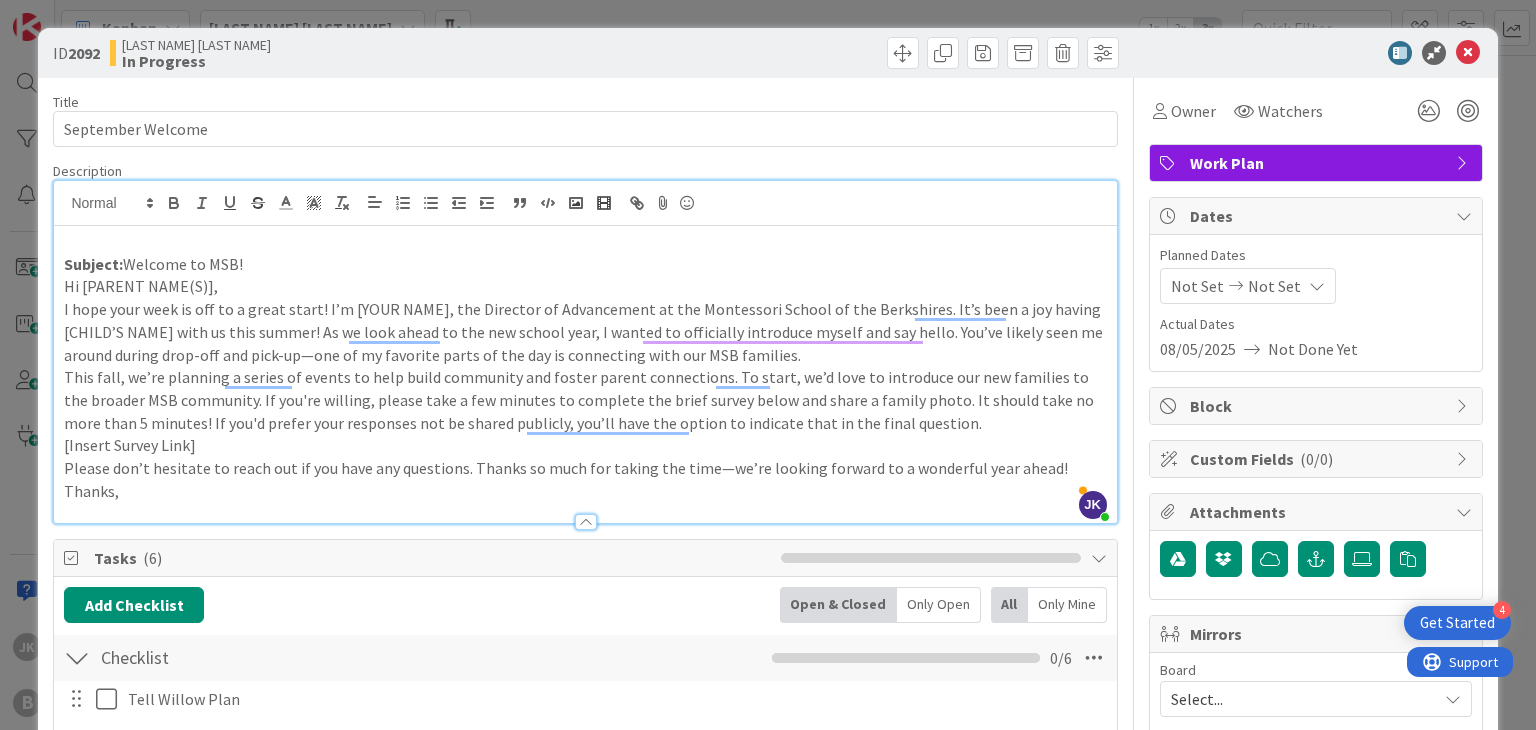 type 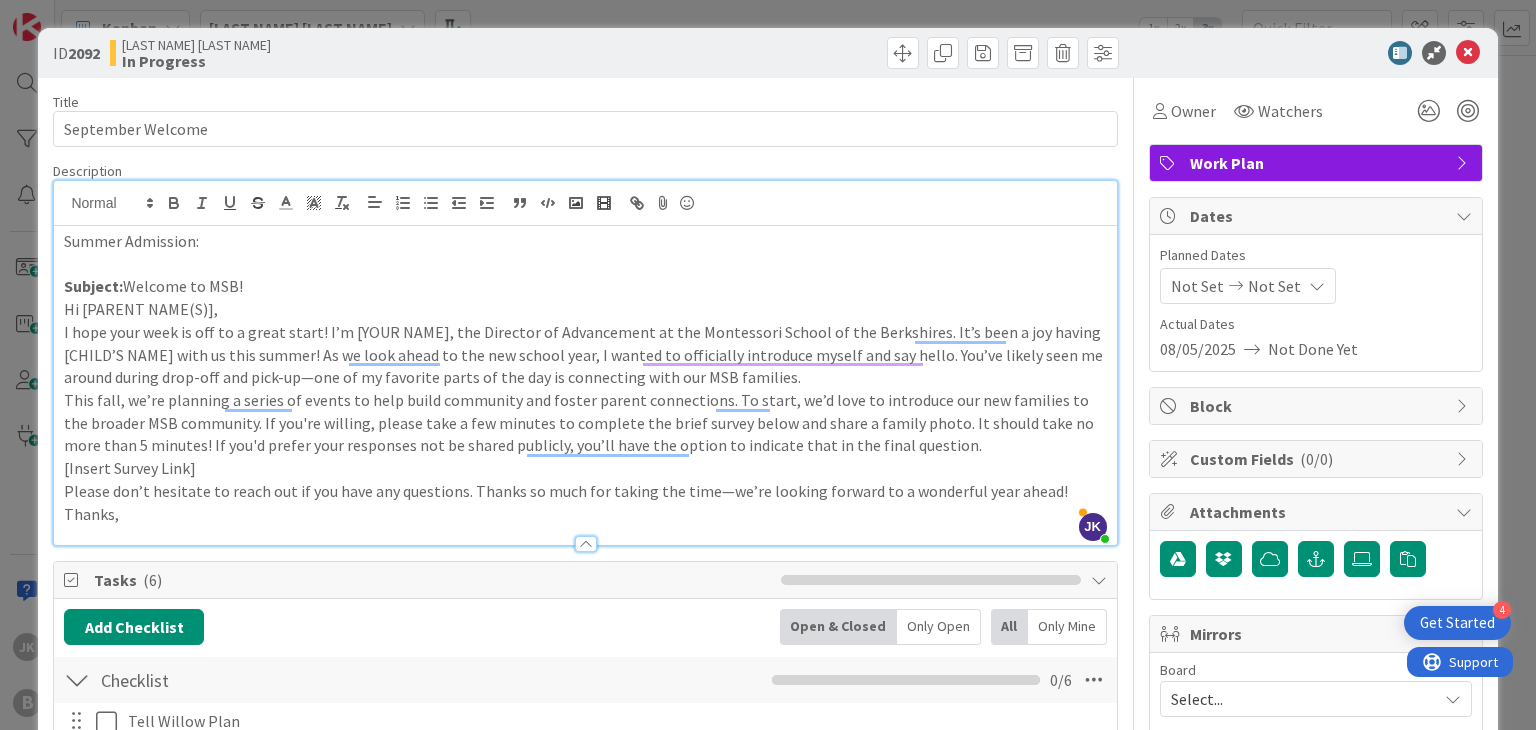 click on "Thanks," at bounding box center [585, 514] 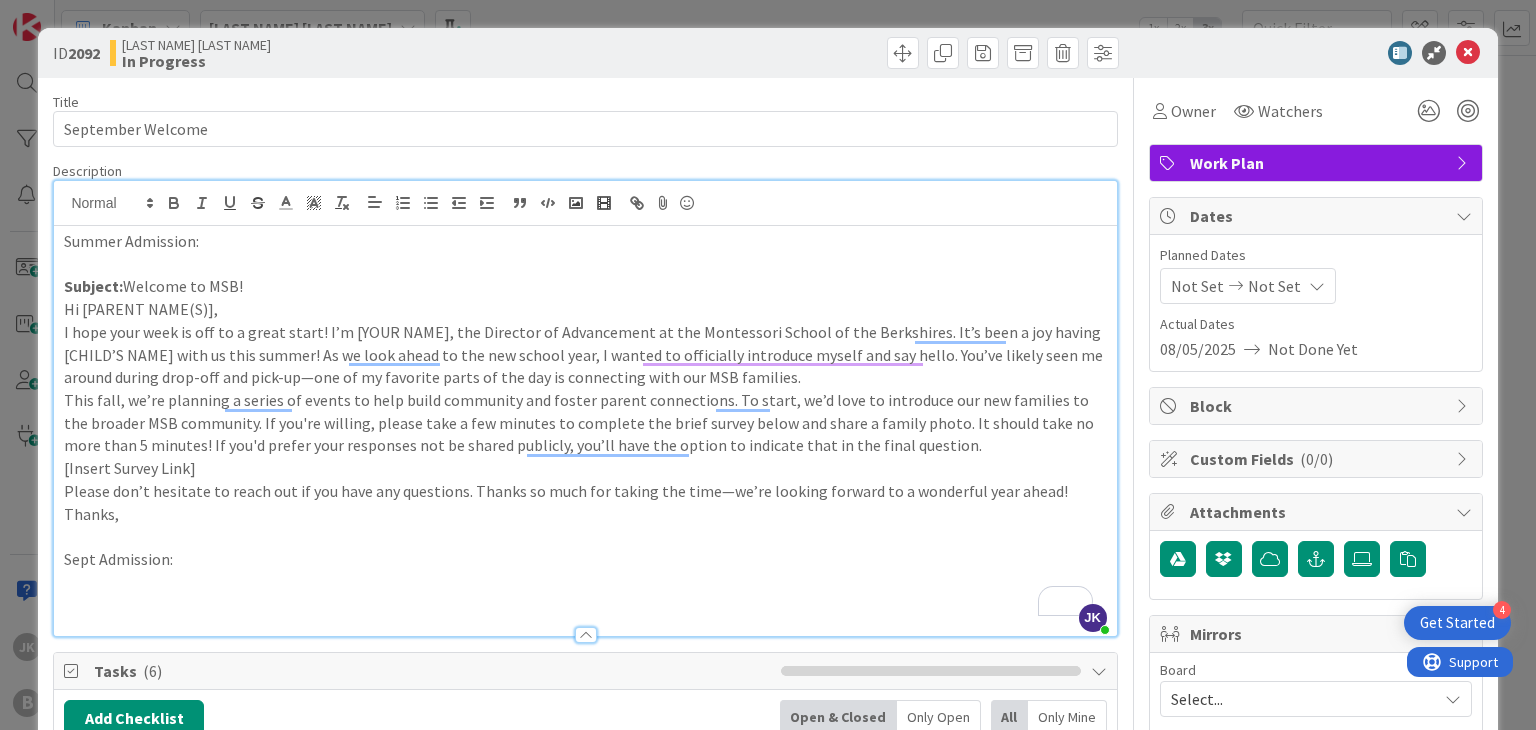 click at bounding box center (585, 605) 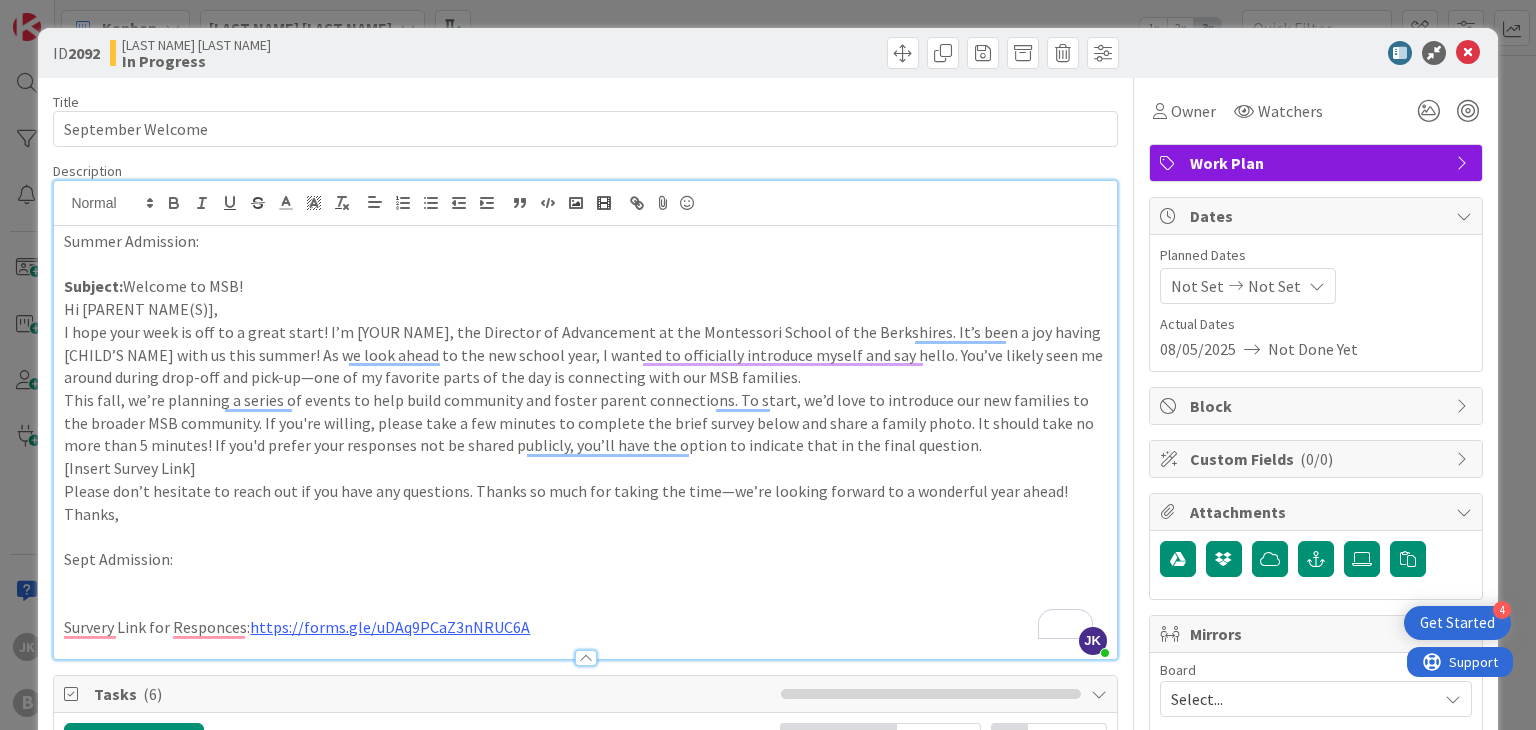 click at bounding box center [585, 582] 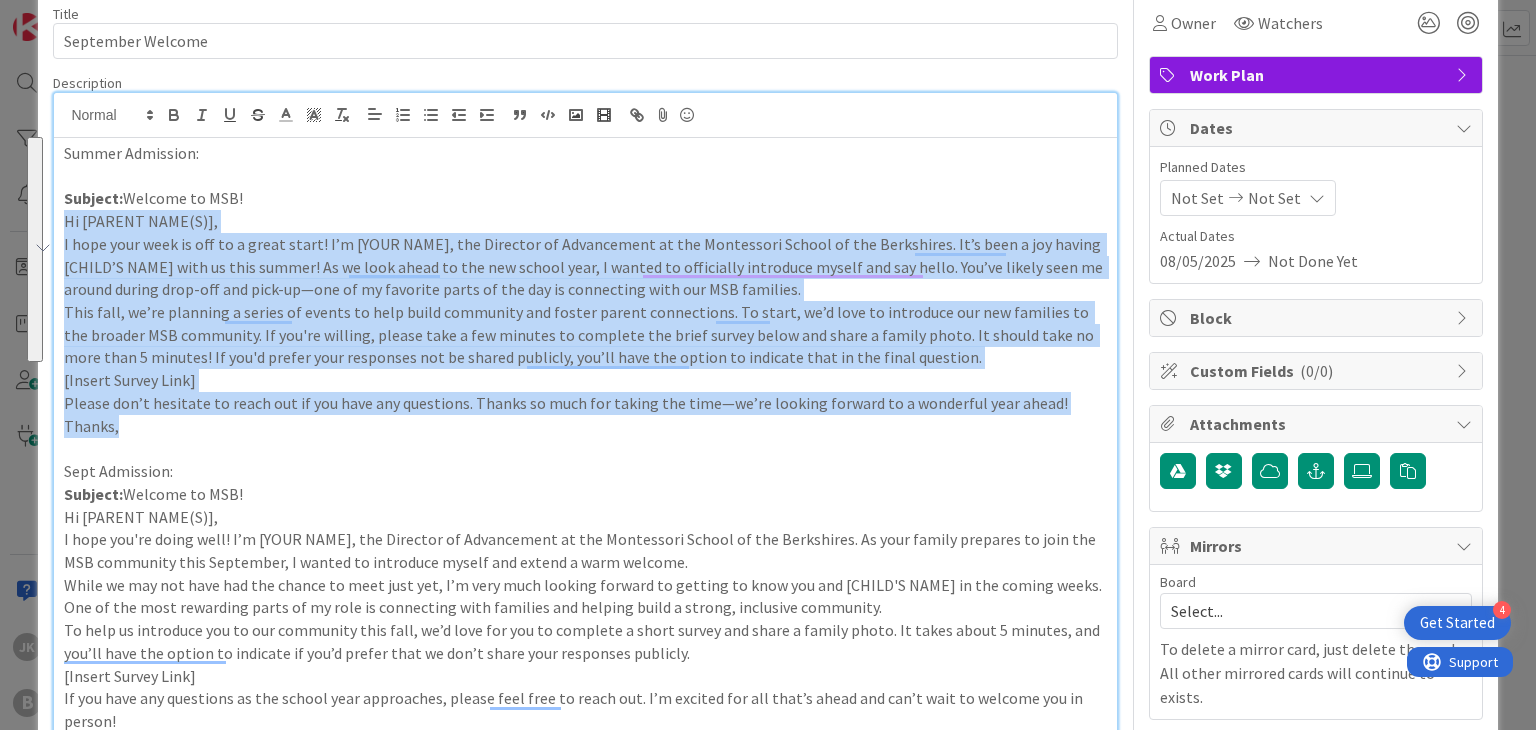 drag, startPoint x: 143, startPoint y: 426, endPoint x: 60, endPoint y: 226, distance: 216.53868 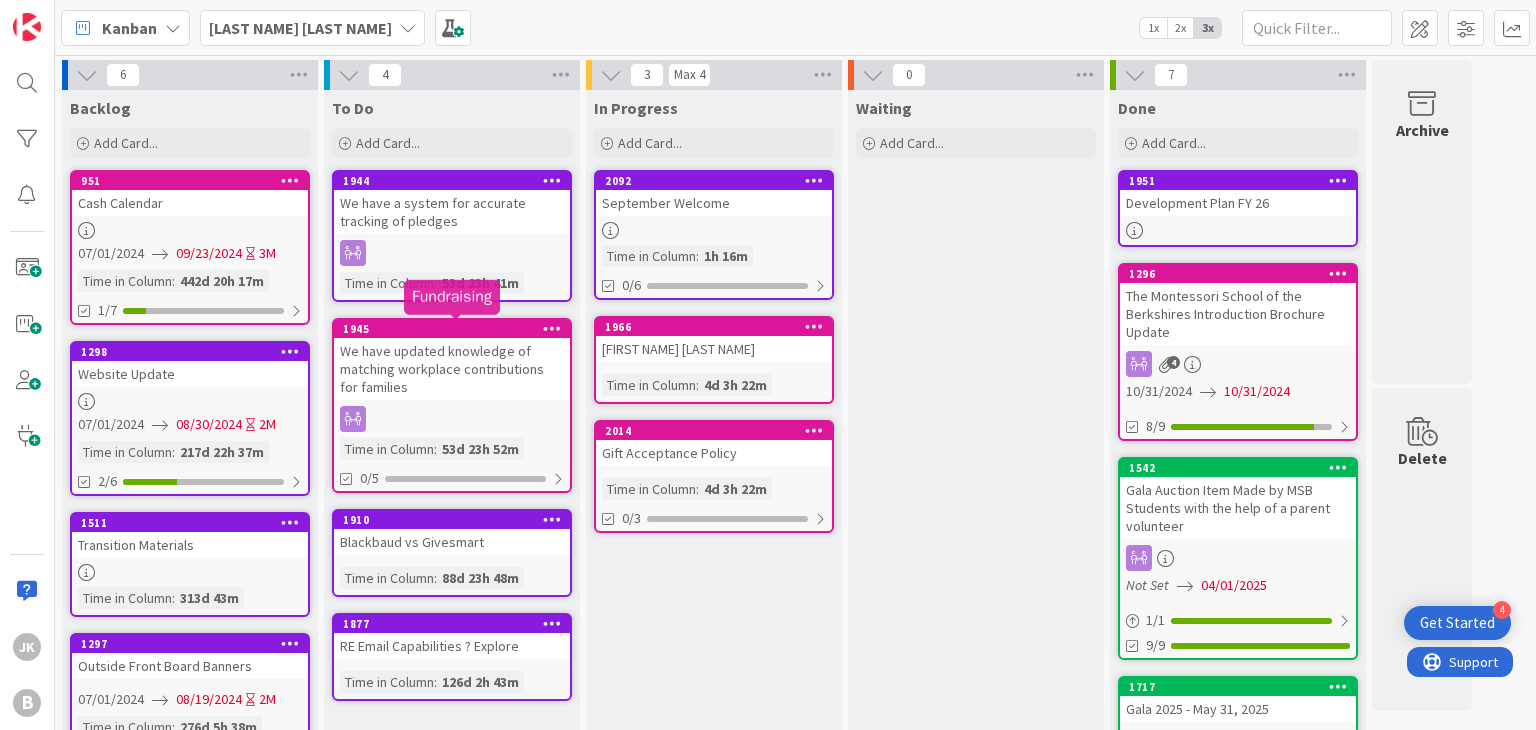 scroll, scrollTop: 0, scrollLeft: 0, axis: both 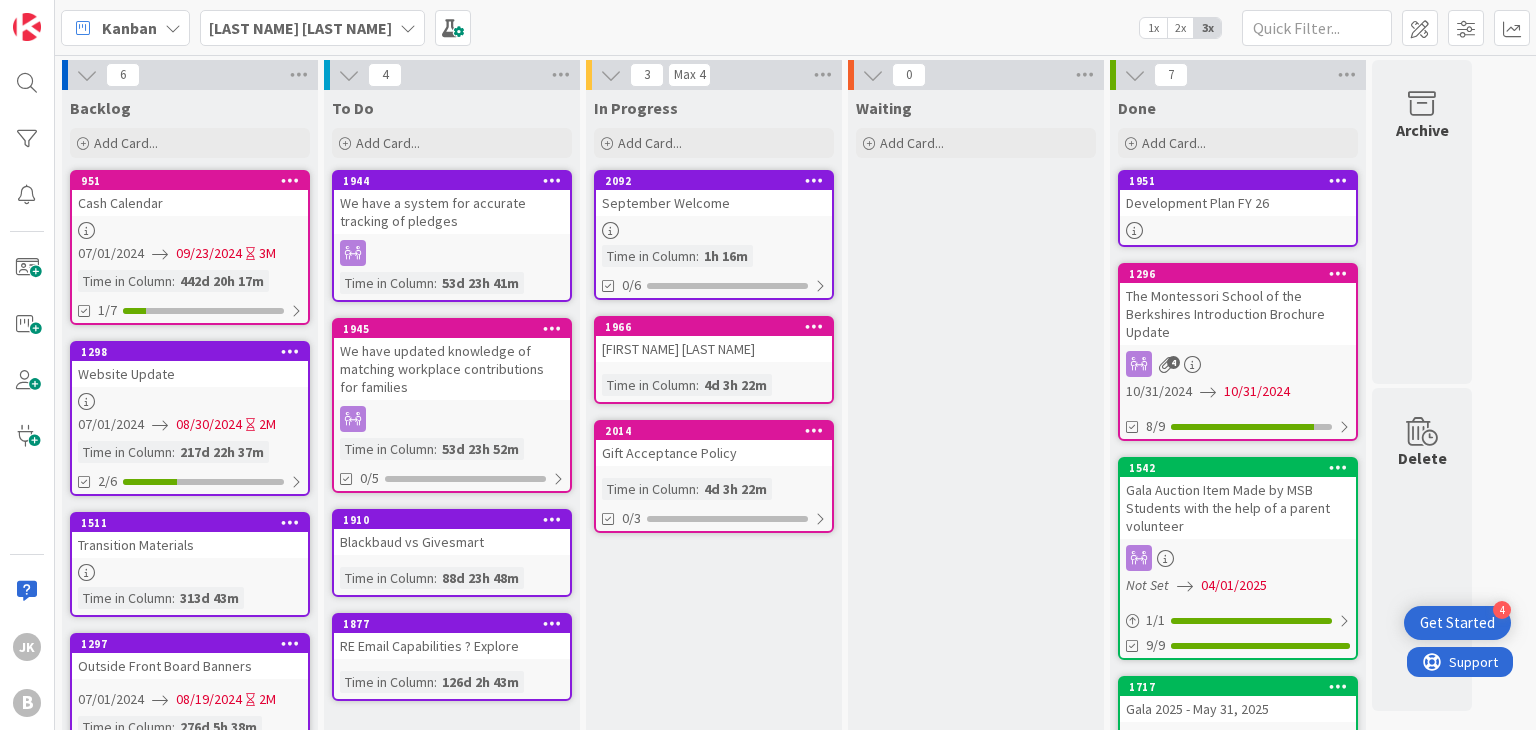 click on "2092 September Welcome Time in Column : 1h 16m 0/6" at bounding box center (714, 235) 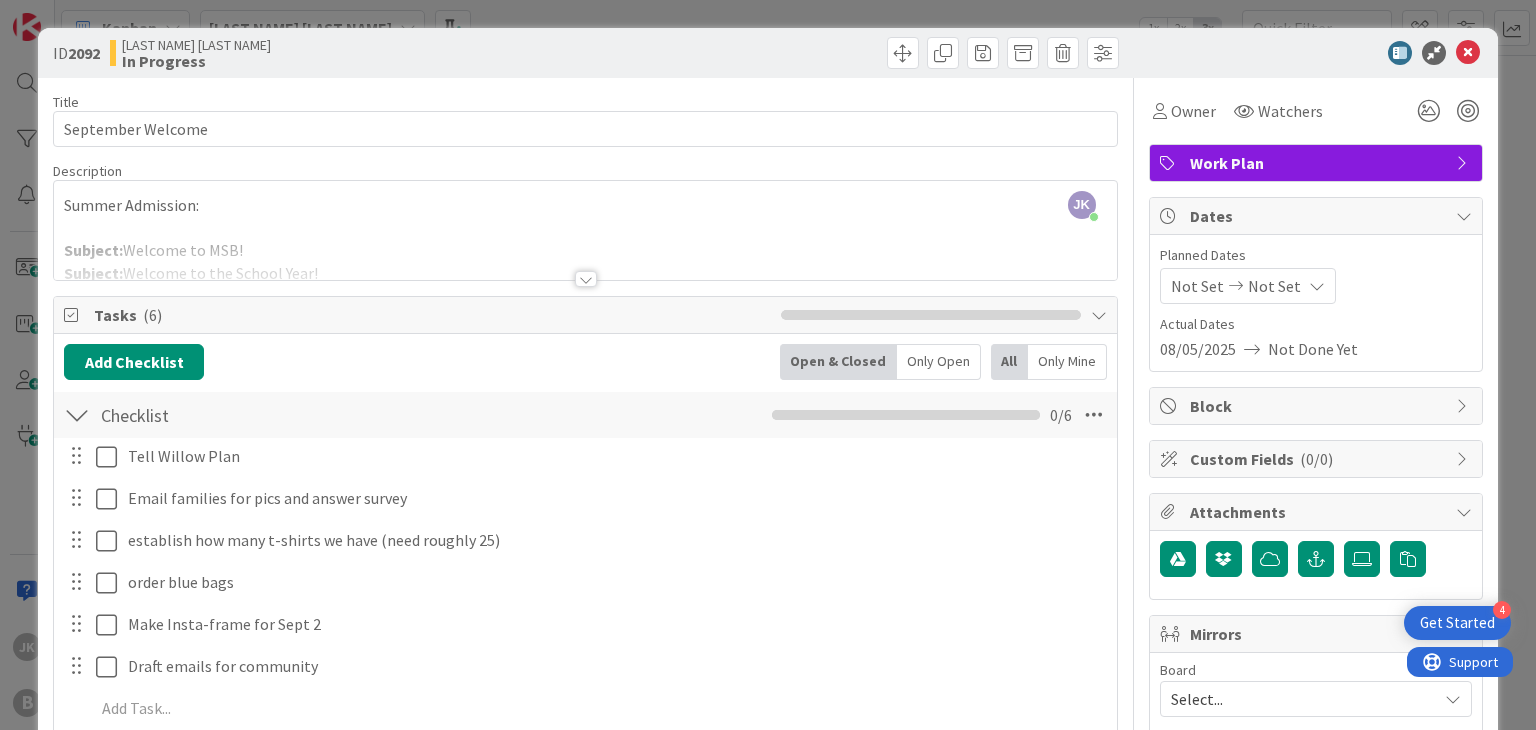 scroll, scrollTop: 0, scrollLeft: 0, axis: both 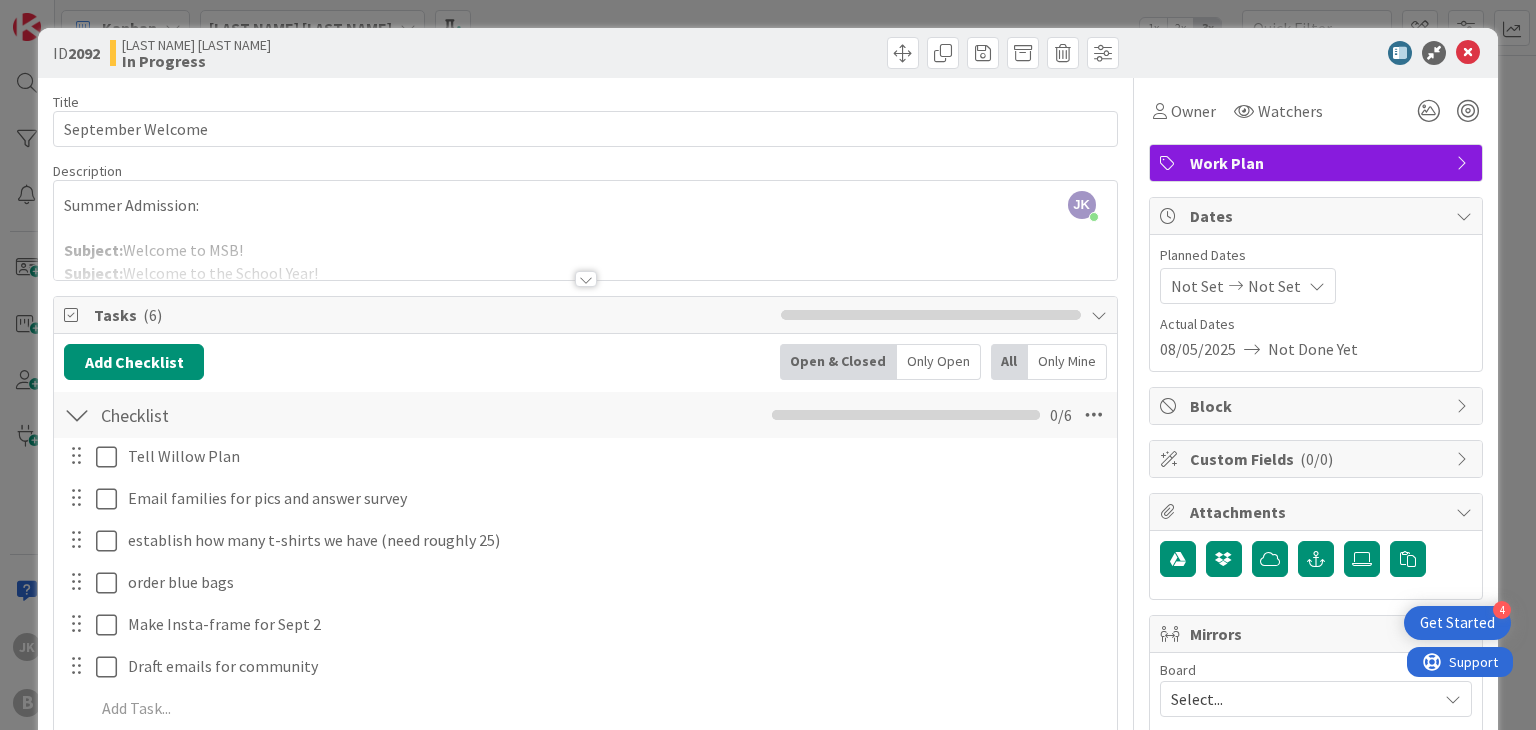 click at bounding box center [585, 254] 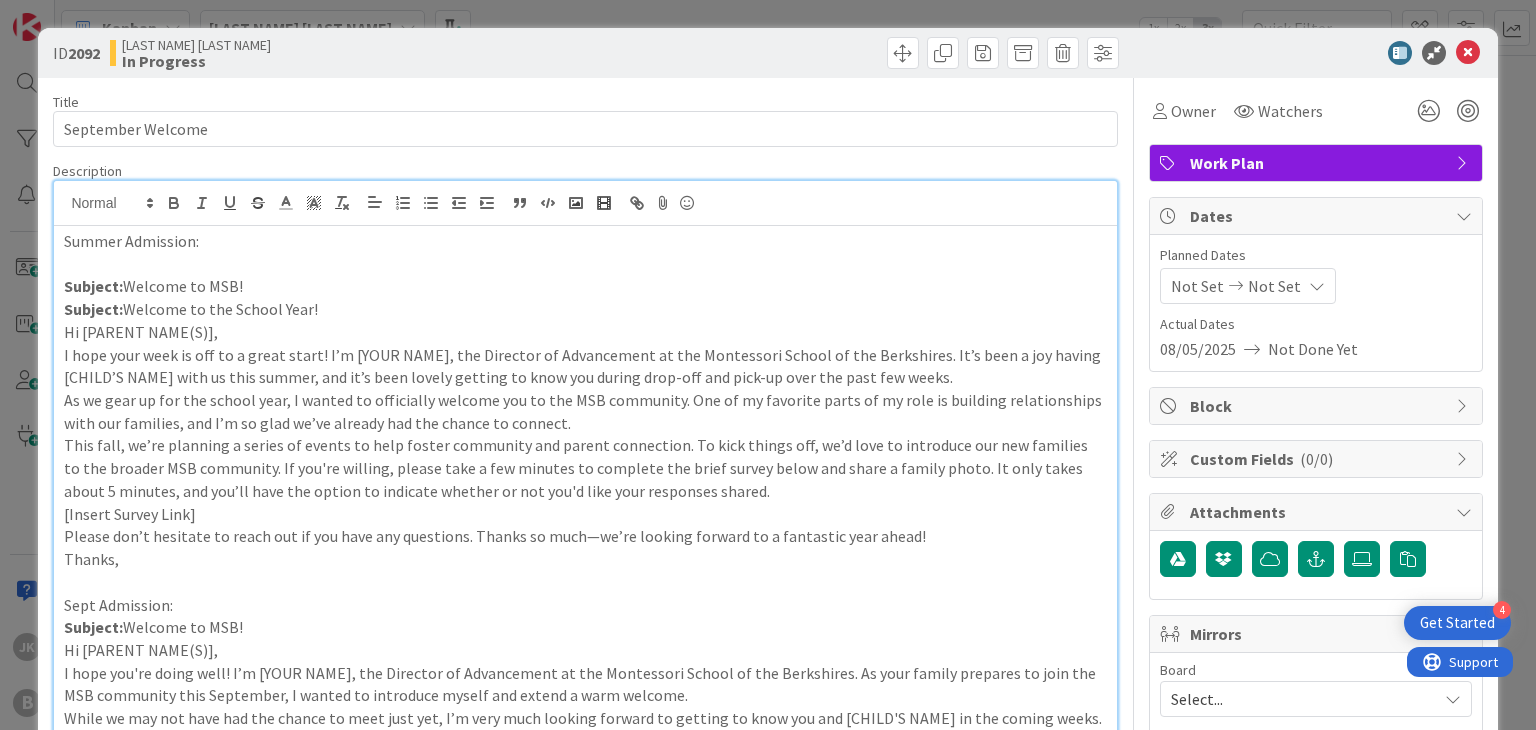 drag, startPoint x: 159, startPoint y: 276, endPoint x: 133, endPoint y: 277, distance: 26.019224 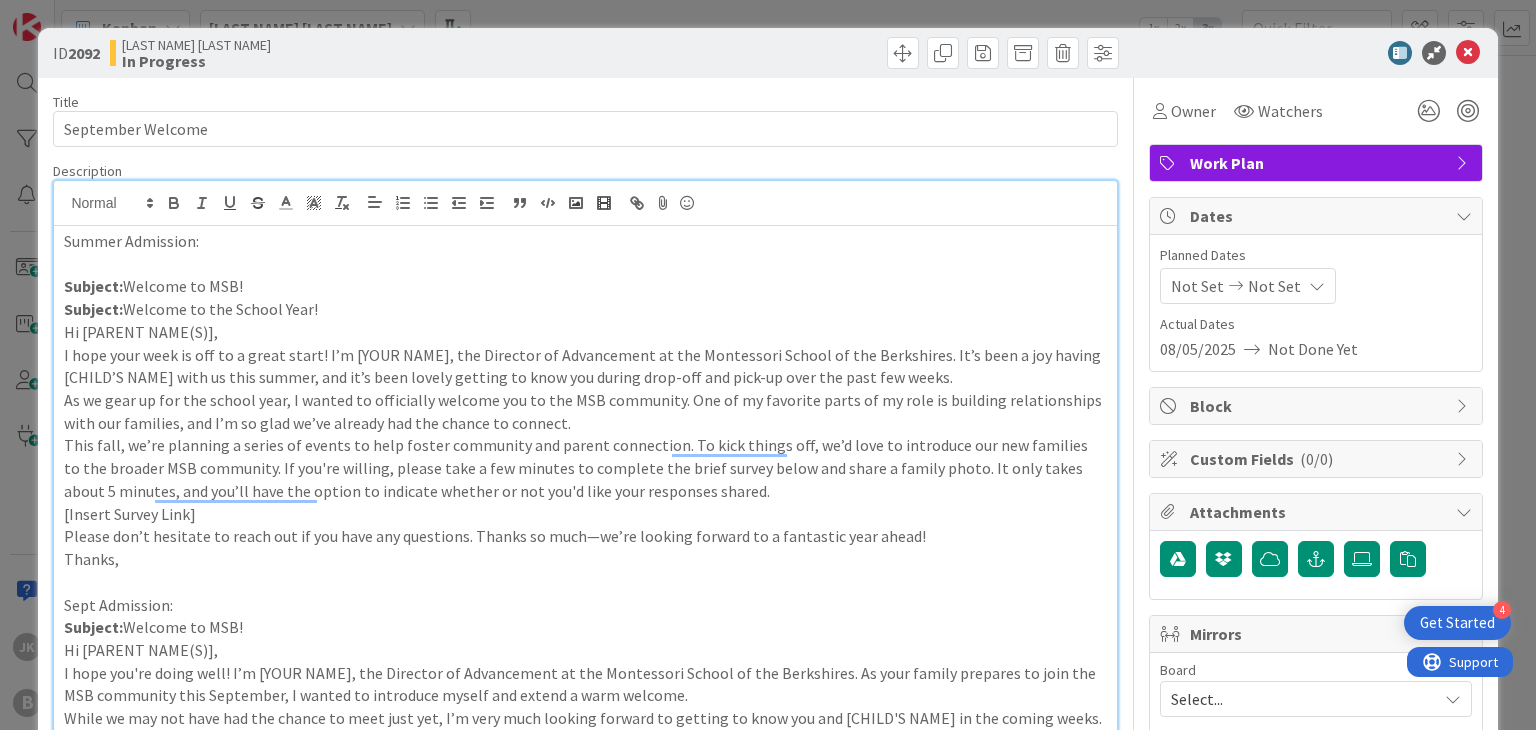 click on "Subject:  Welcome to MSB!" at bounding box center [585, 286] 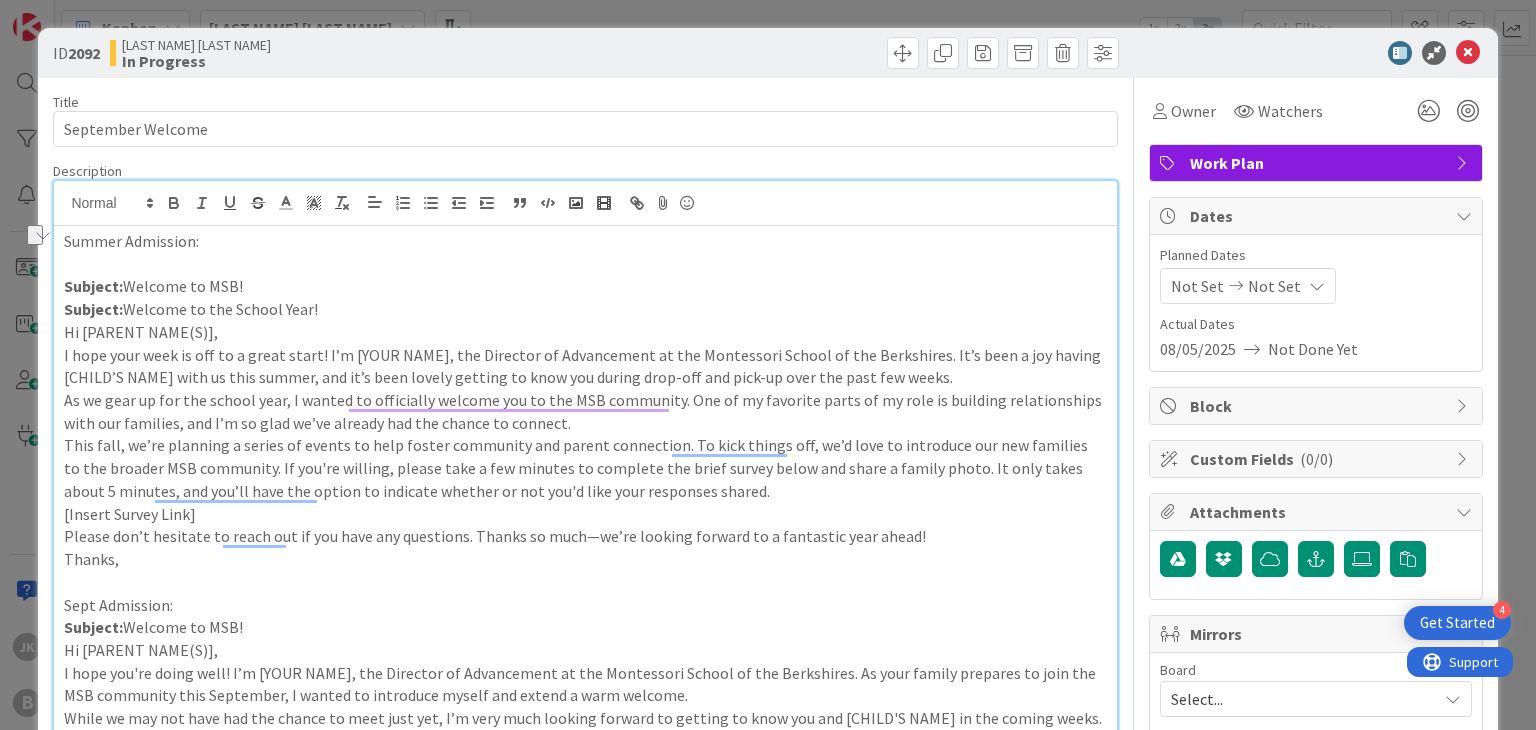 drag, startPoint x: 292, startPoint y: 285, endPoint x: 59, endPoint y: 271, distance: 233.42023 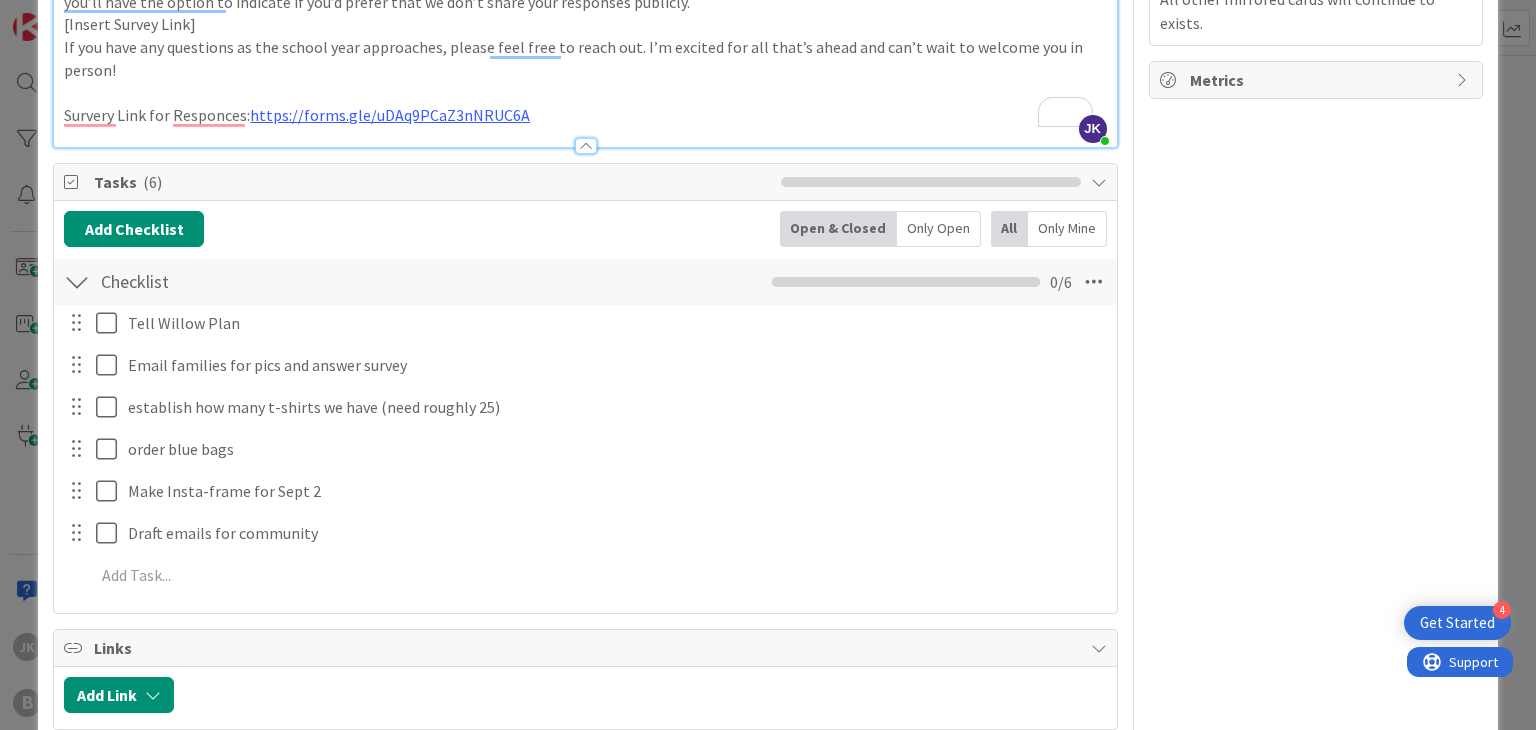 scroll, scrollTop: 831, scrollLeft: 0, axis: vertical 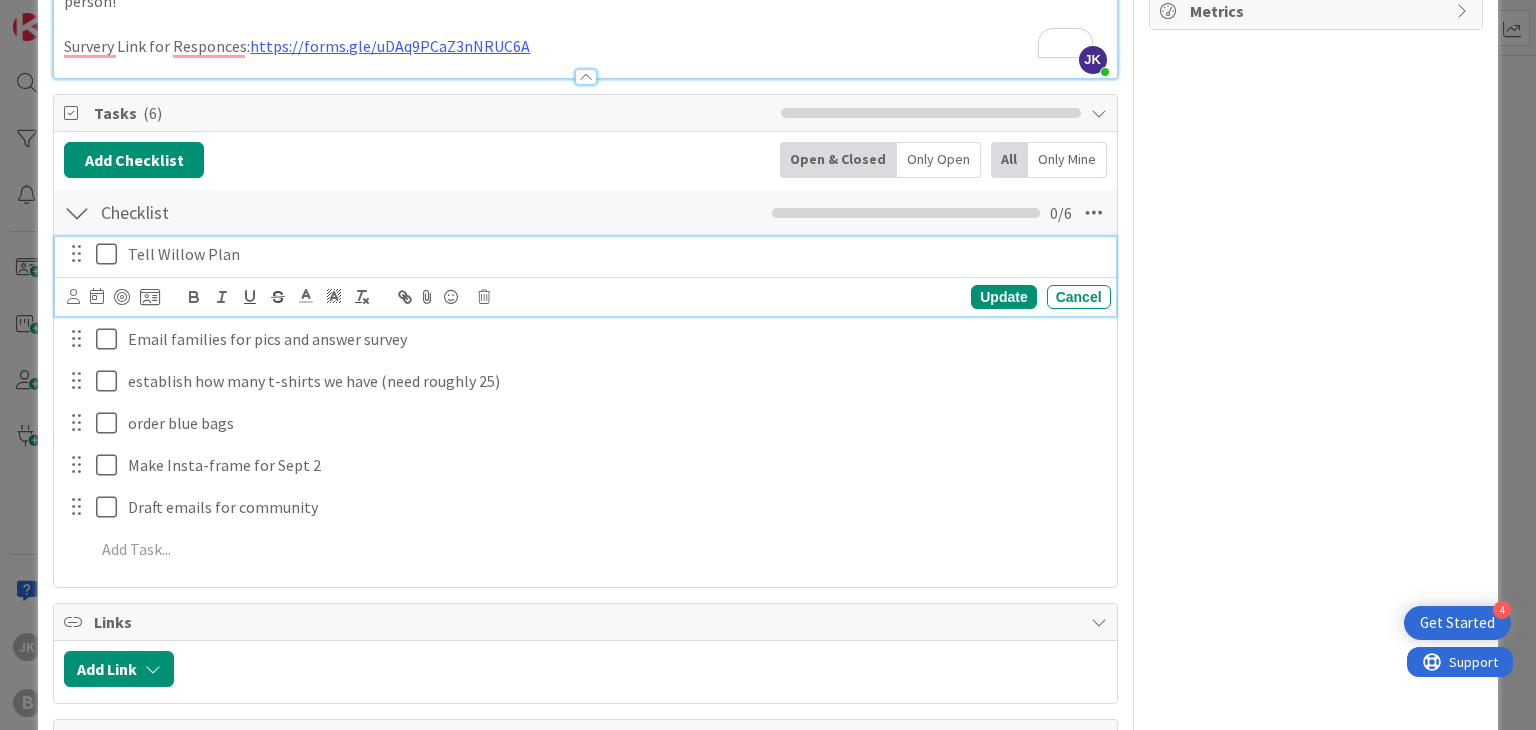 click at bounding box center (111, 254) 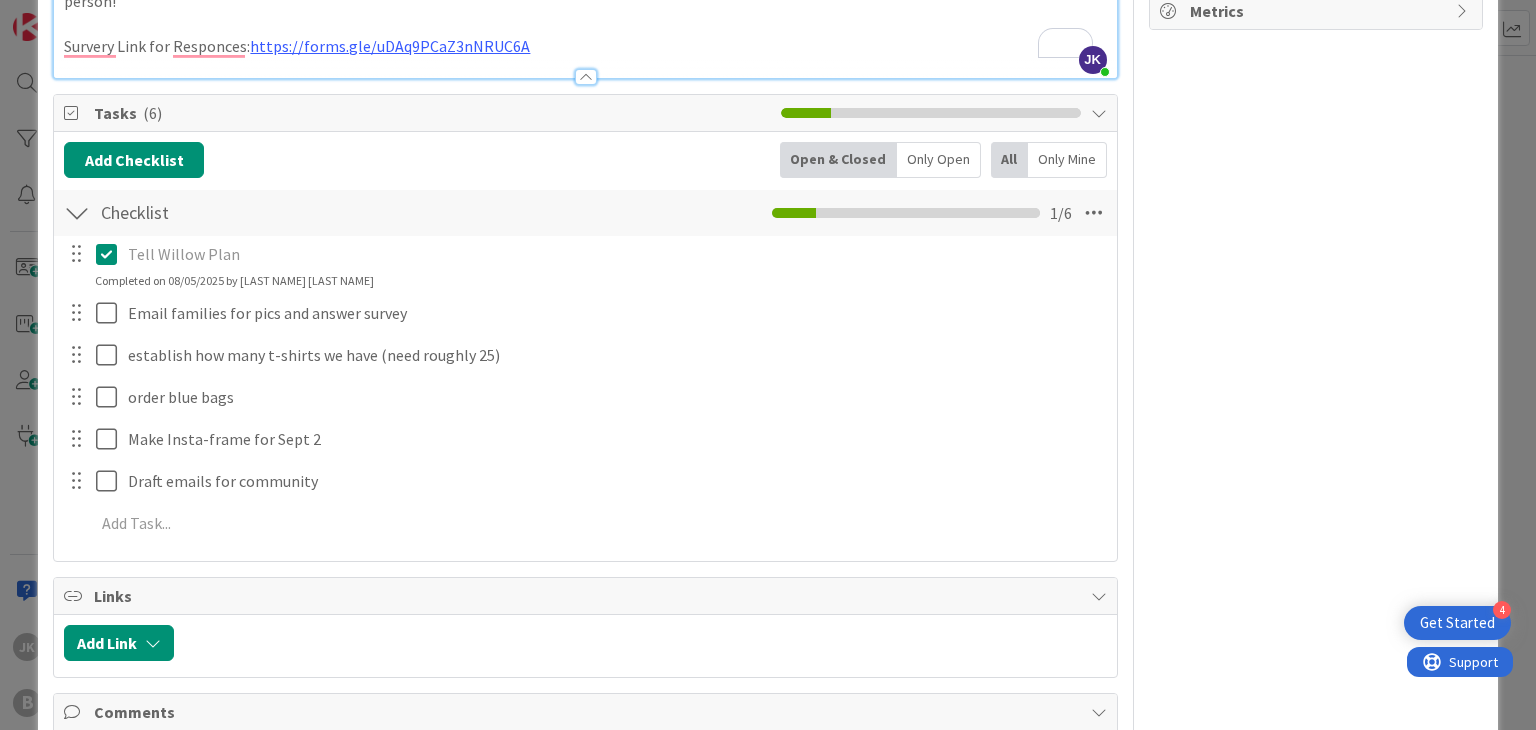 click at bounding box center (77, 213) 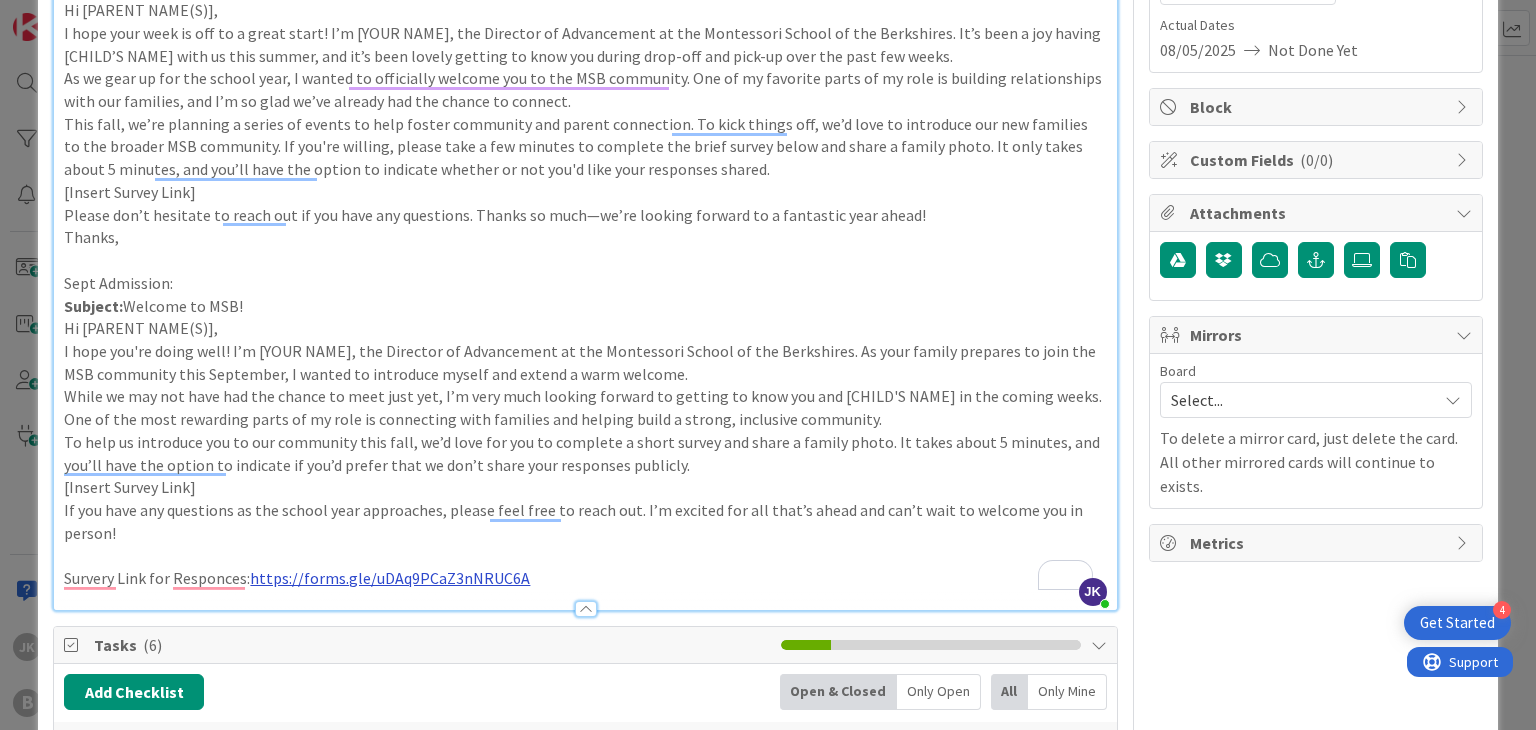 scroll, scrollTop: 668, scrollLeft: 0, axis: vertical 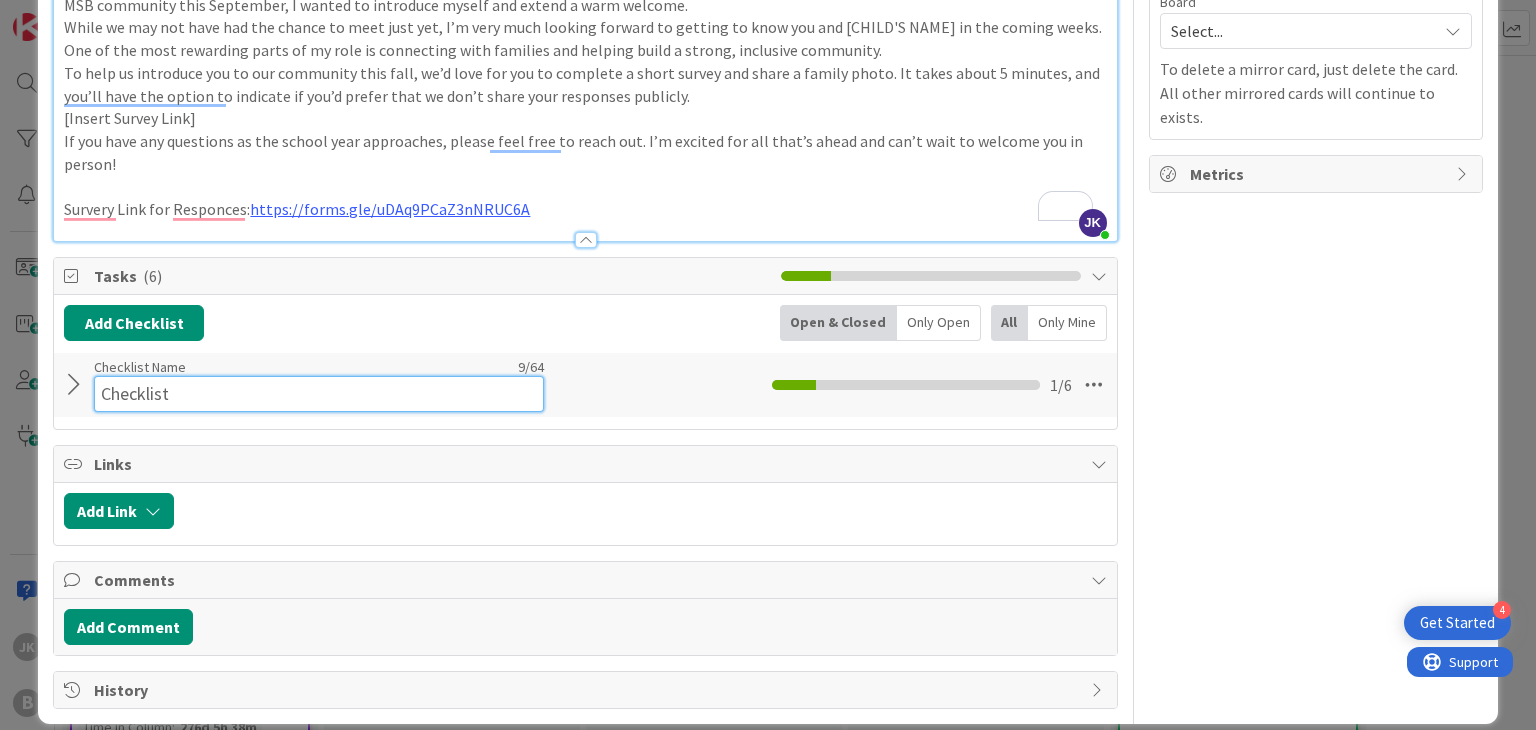 click on "Checklist" at bounding box center (319, 394) 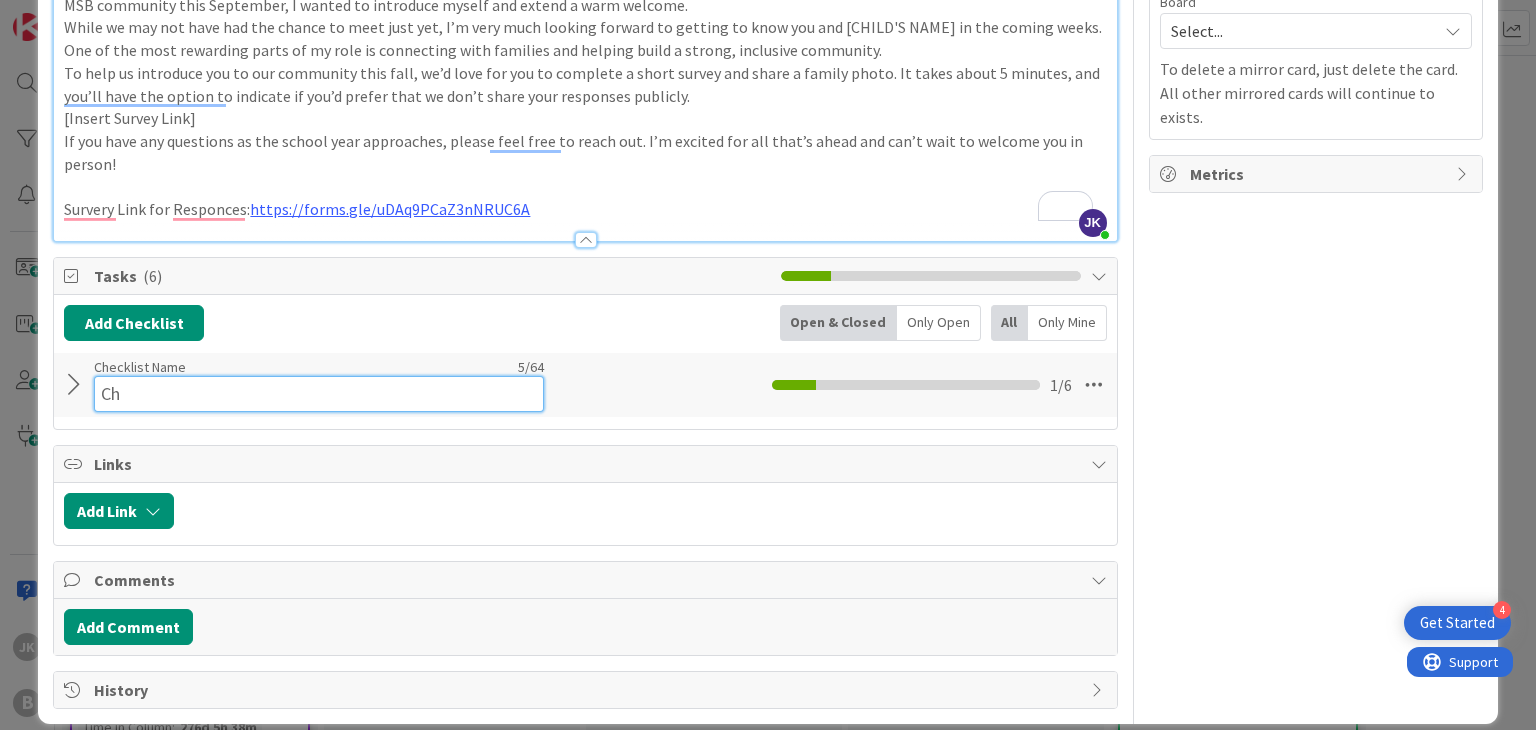 type on "C" 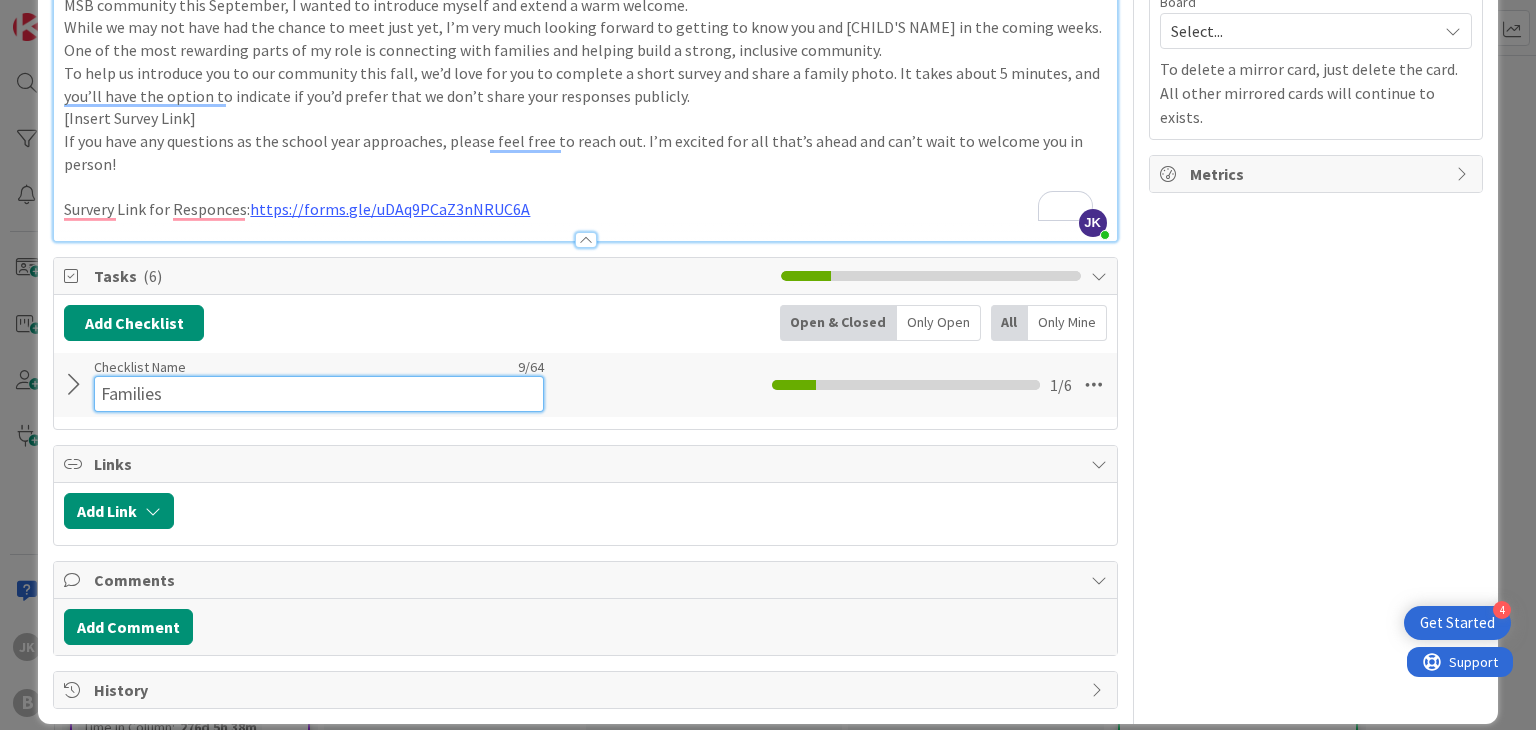 click on "Families" at bounding box center (319, 394) 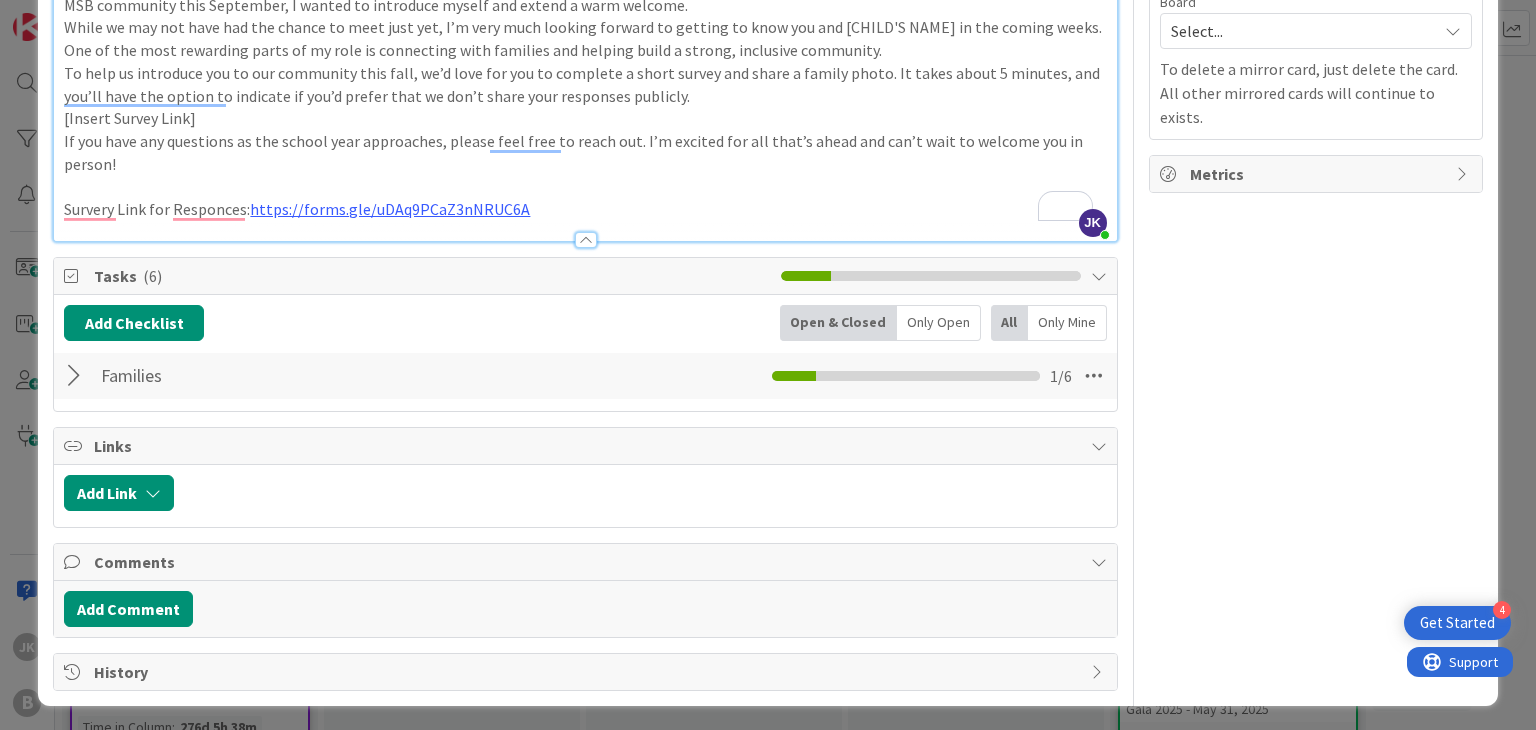 click on "Families Checklist Name 9 / 64 Families 1 / 6" at bounding box center [585, 376] 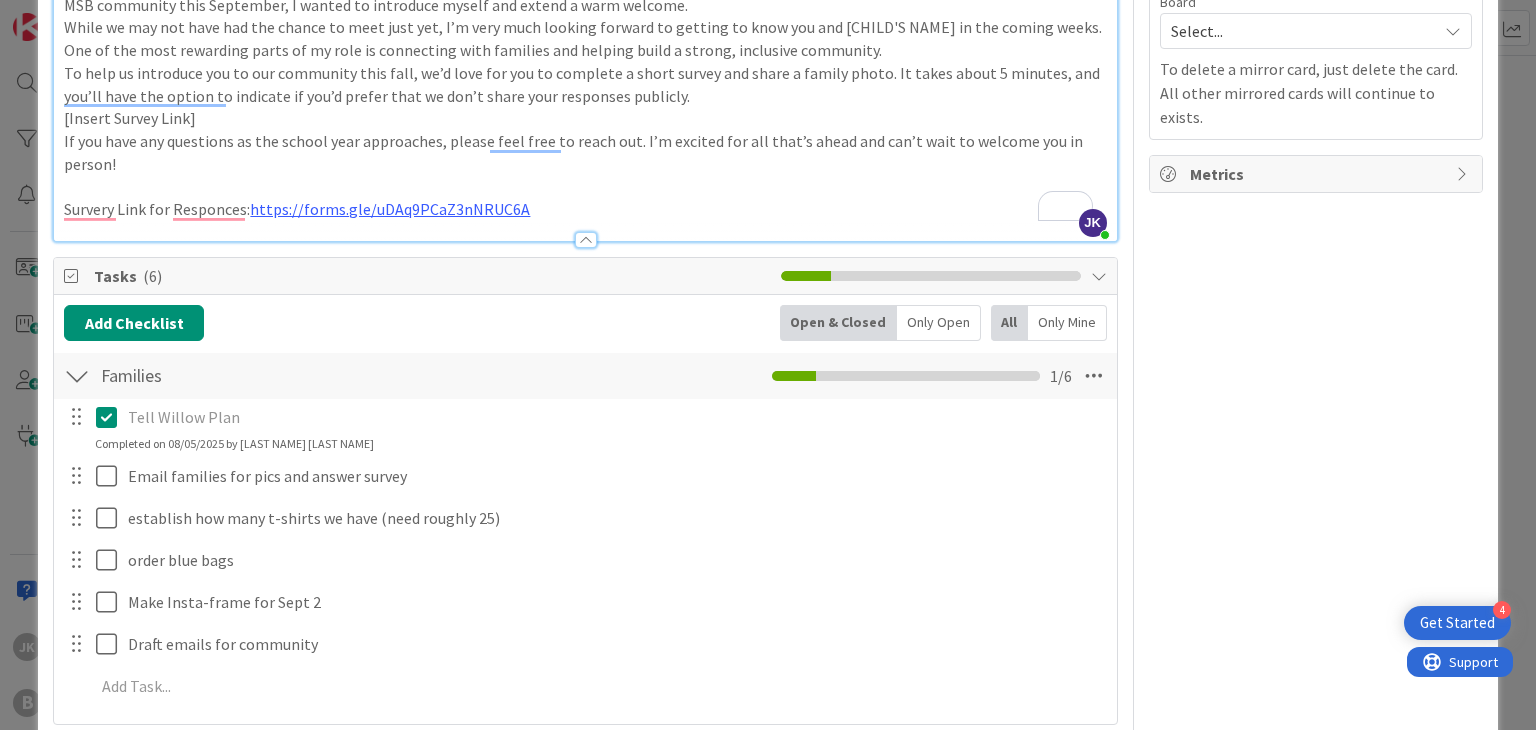 click at bounding box center [77, 376] 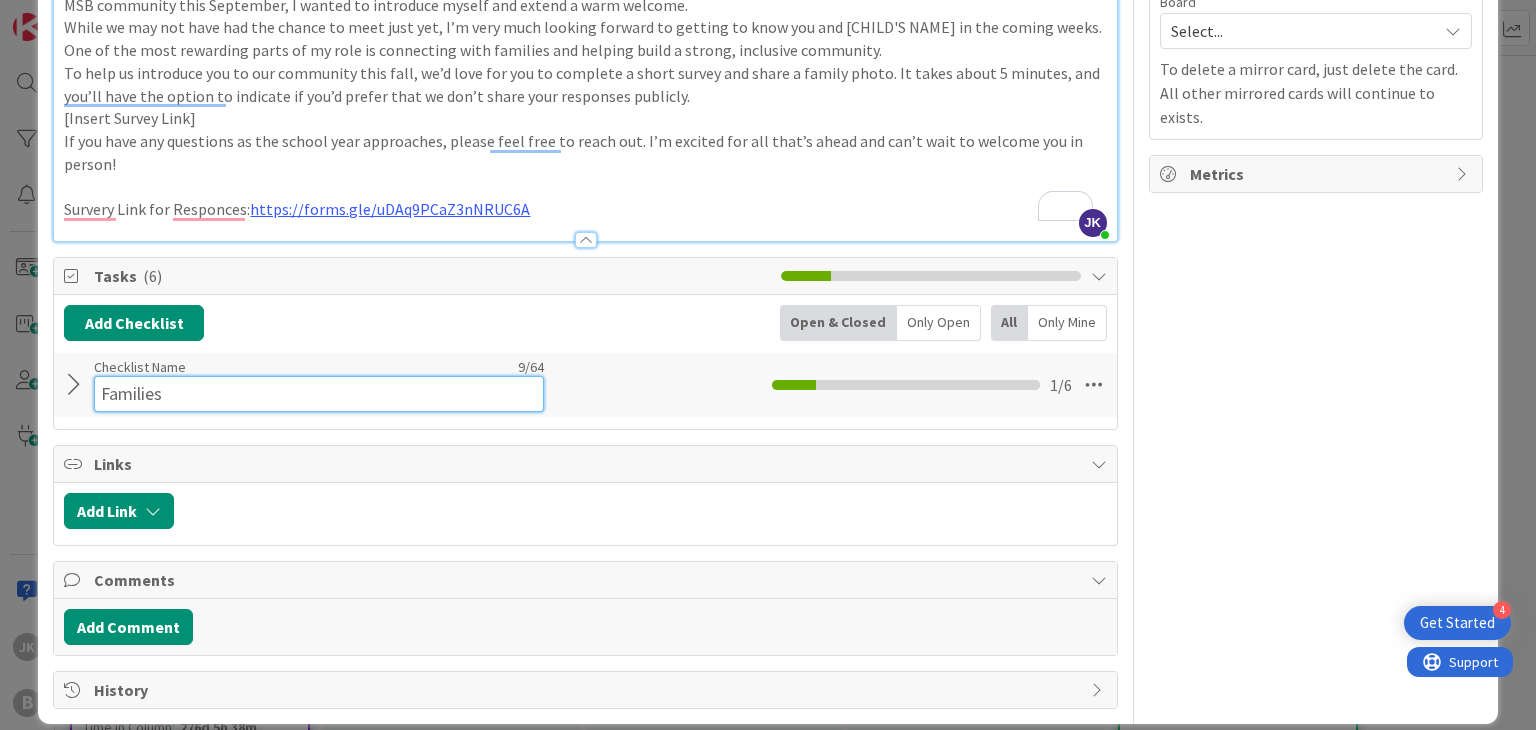 click on "Families" at bounding box center [319, 394] 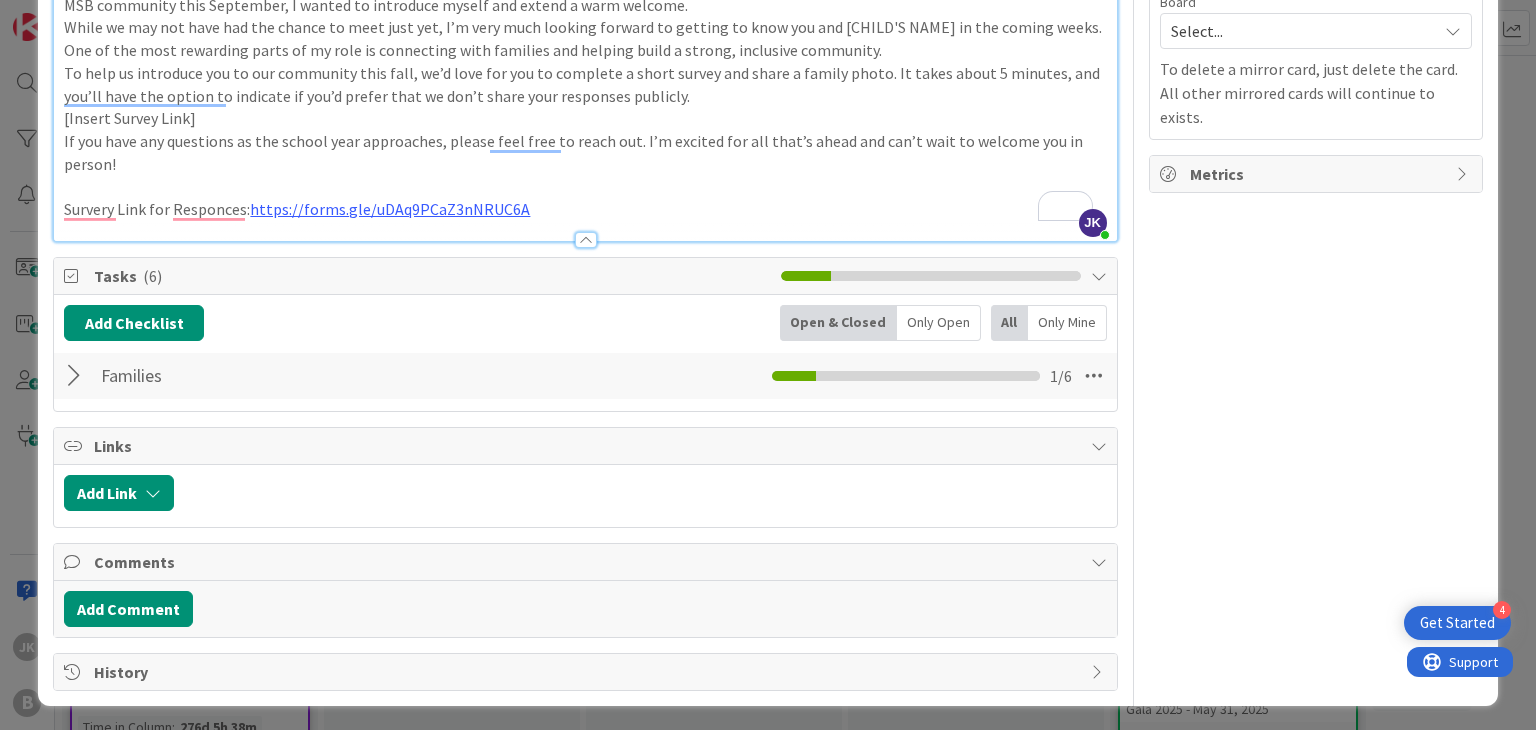 click at bounding box center (77, 376) 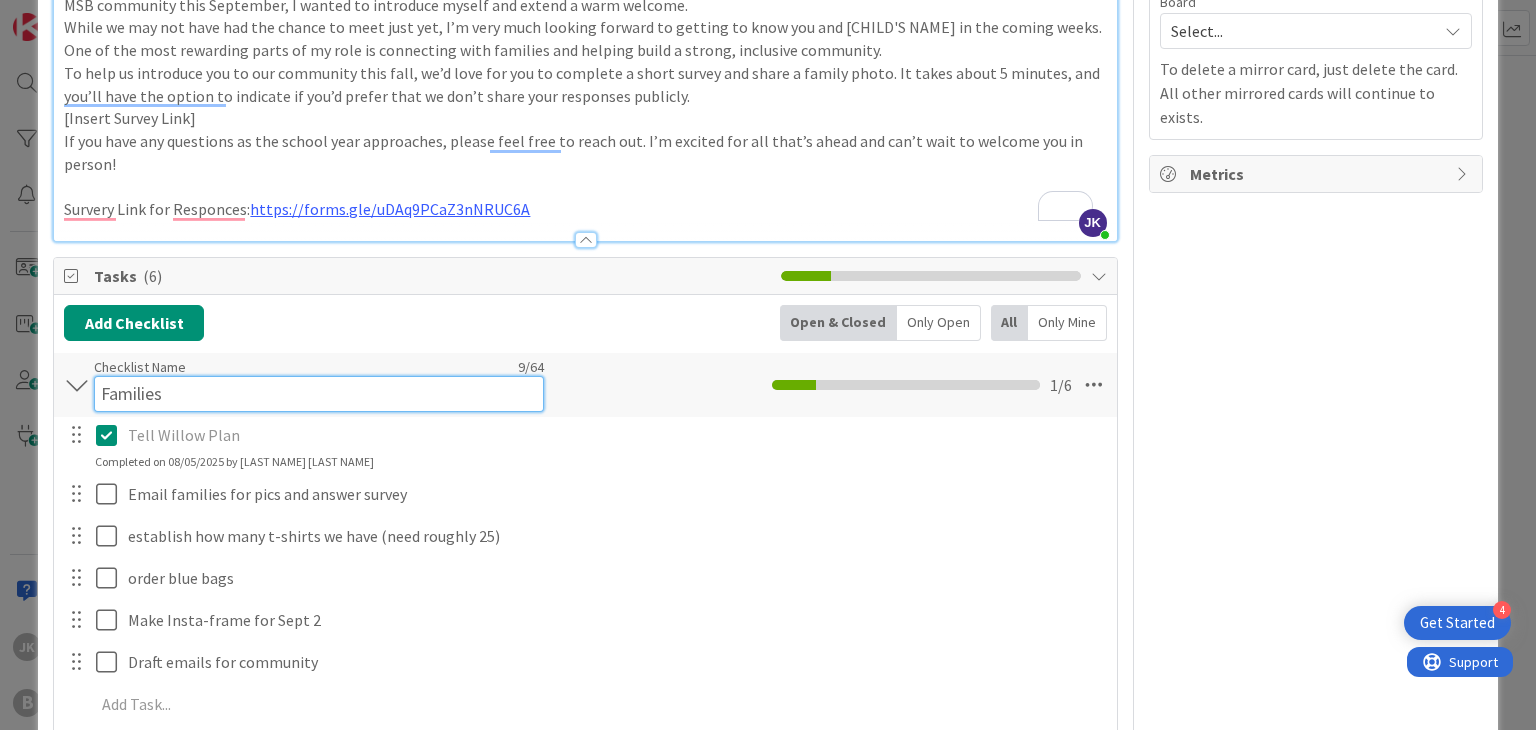 click on "Families" at bounding box center (319, 394) 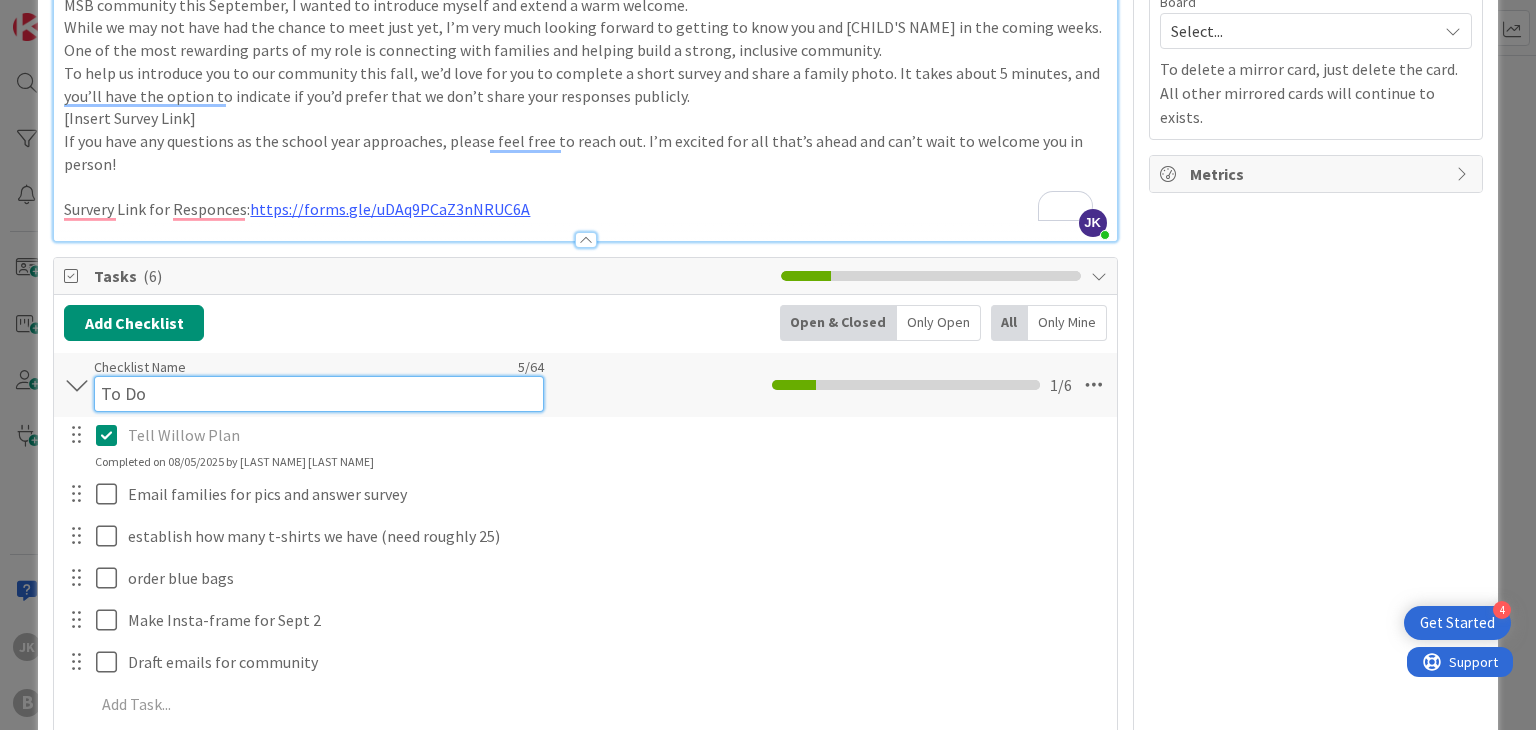 type on "To Do" 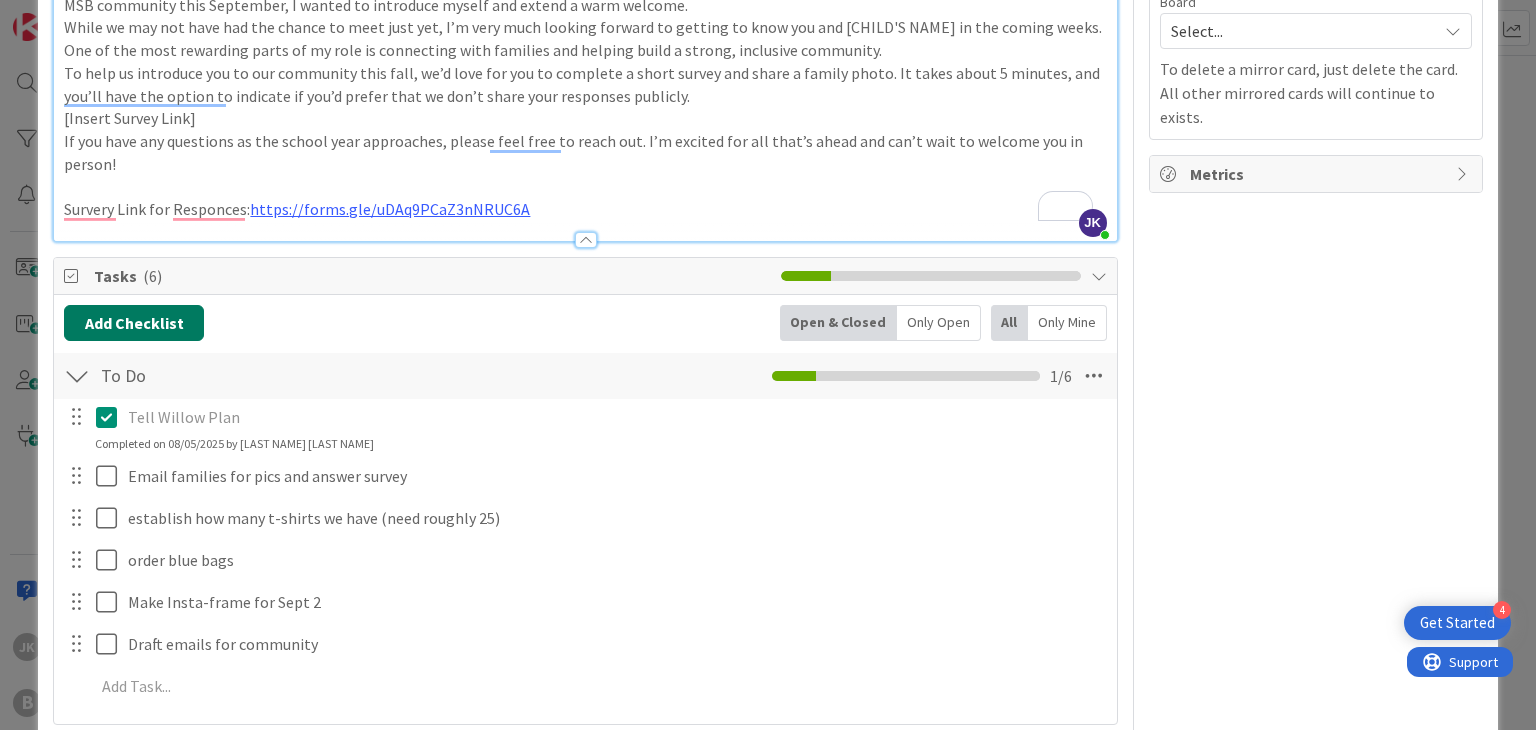 click on "Add Checklist" at bounding box center (134, 323) 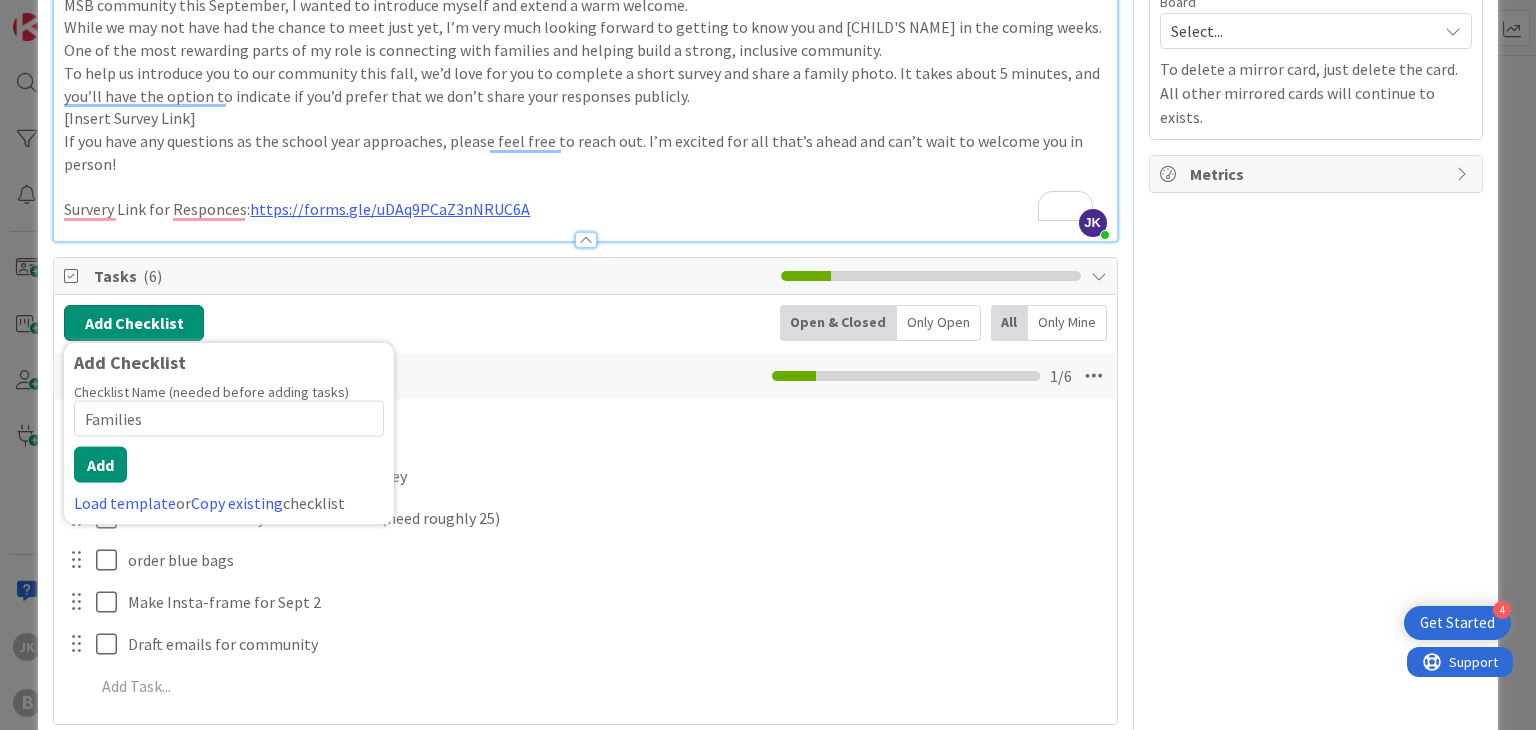 type on "Families" 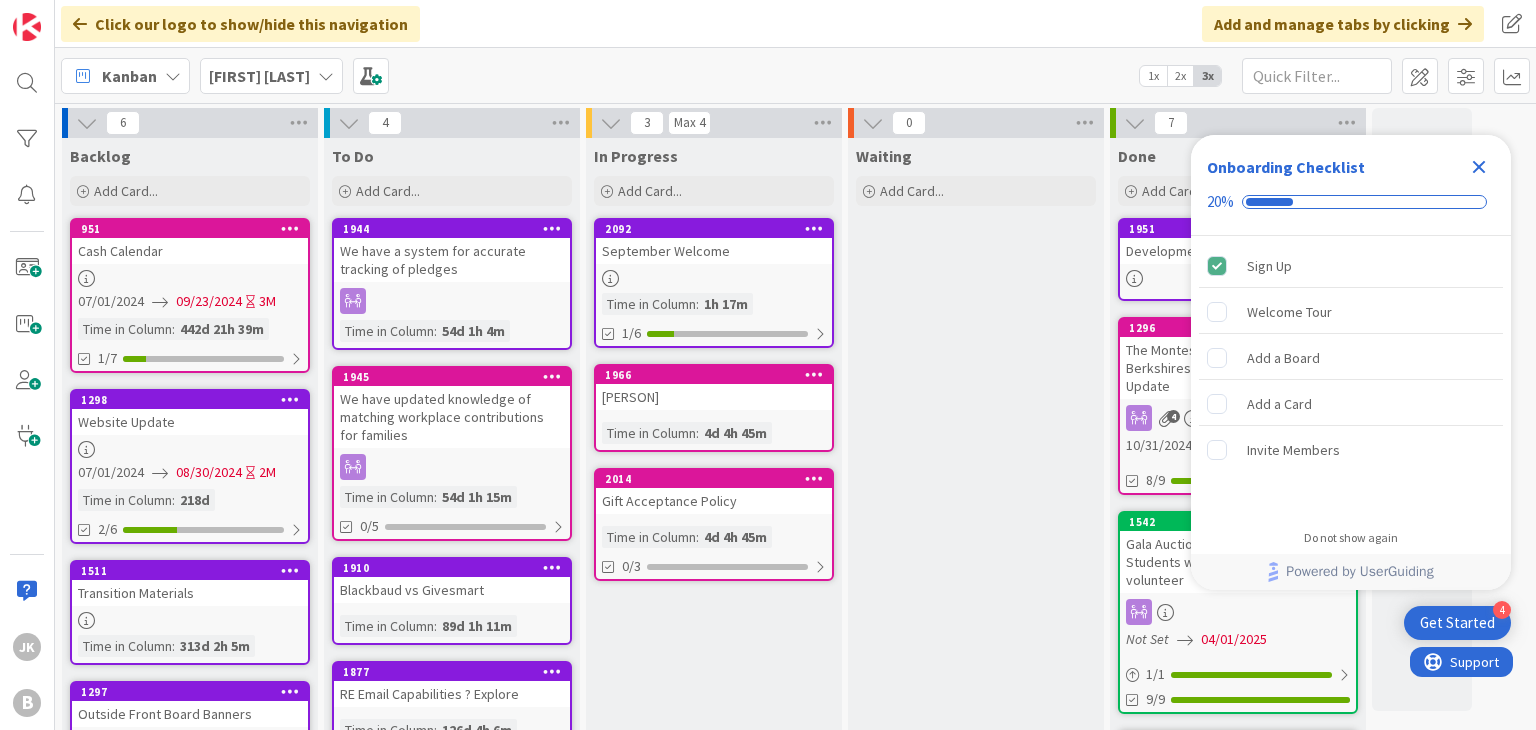 scroll, scrollTop: 0, scrollLeft: 0, axis: both 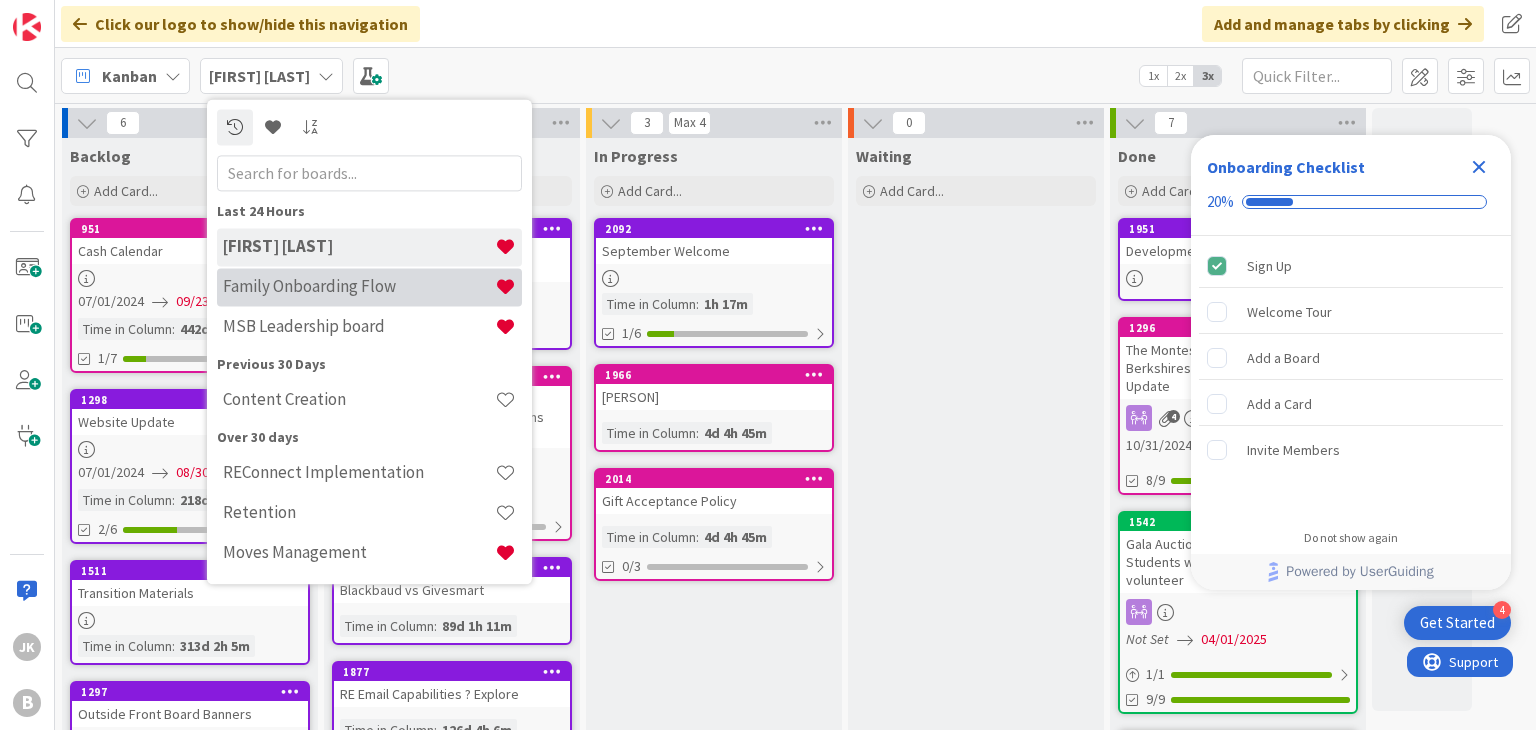 click on "Family Onboarding Flow" at bounding box center (359, 287) 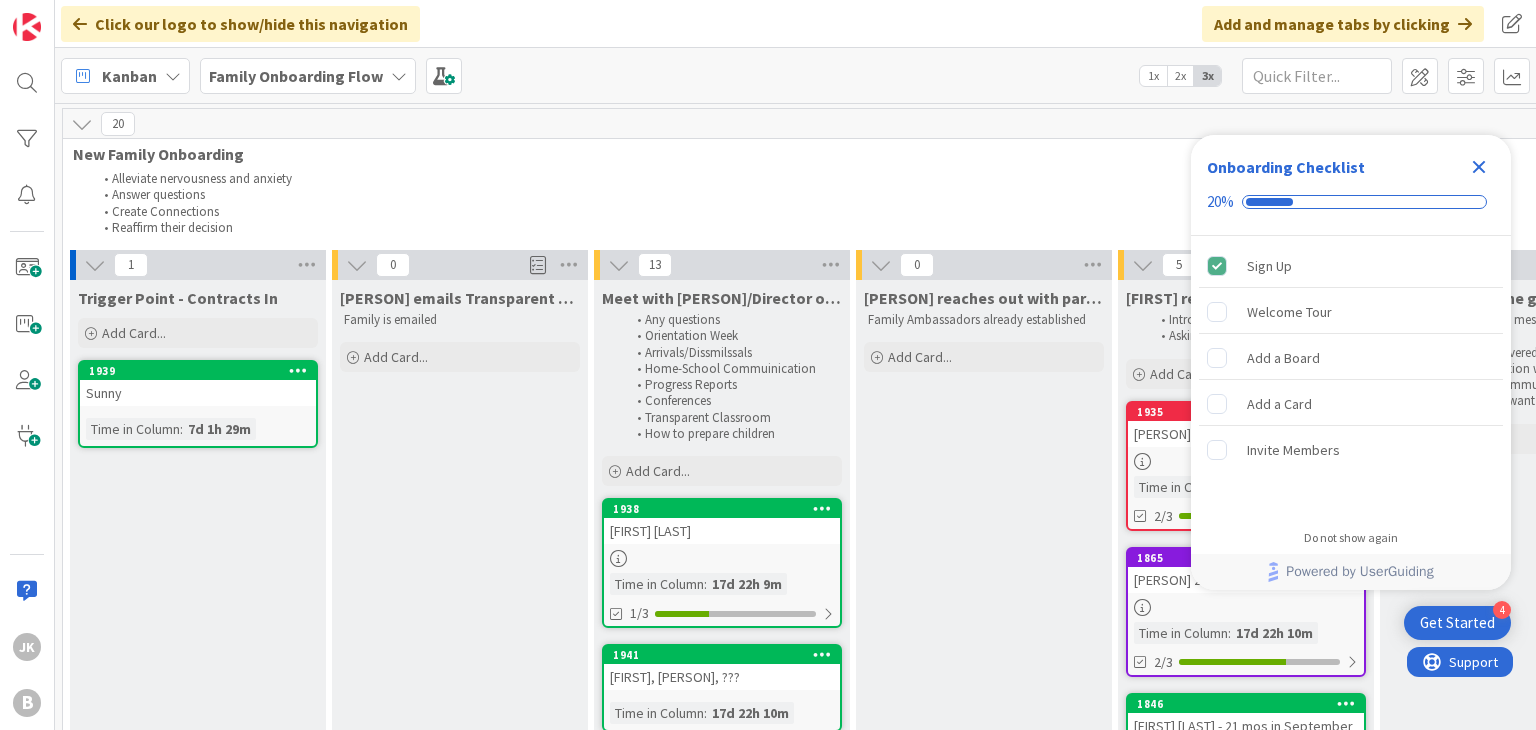 scroll, scrollTop: 0, scrollLeft: 0, axis: both 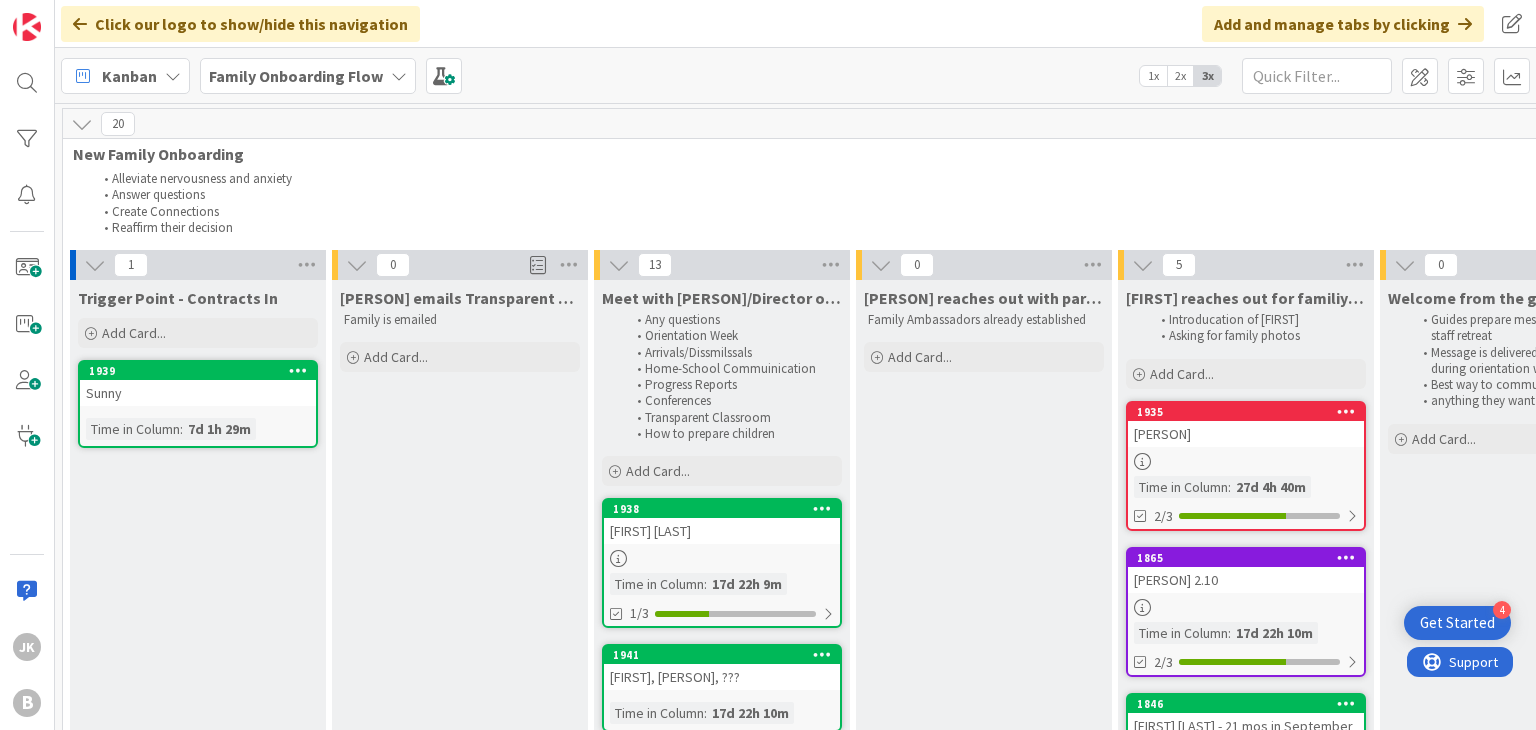 click on "0" at bounding box center [917, 265] 